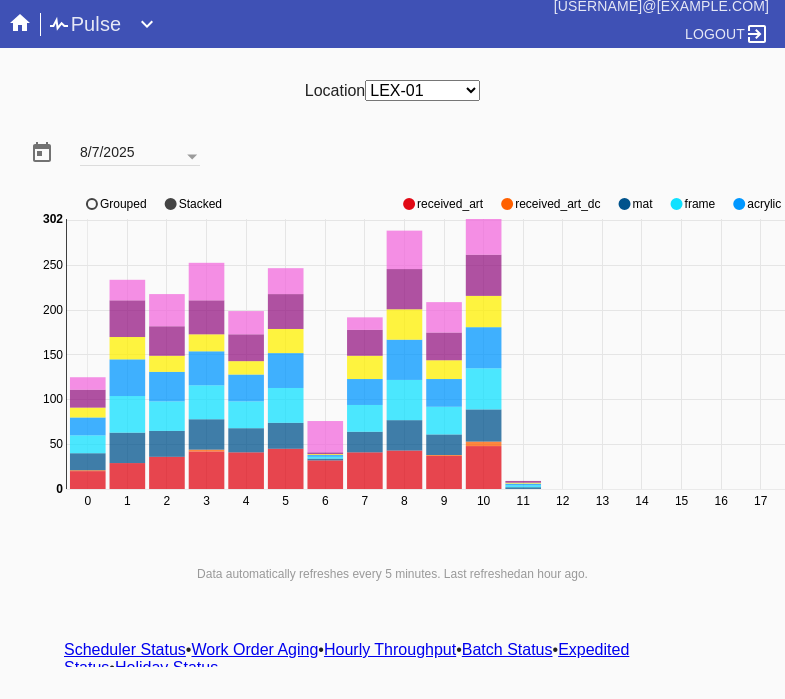 scroll, scrollTop: 0, scrollLeft: 0, axis: both 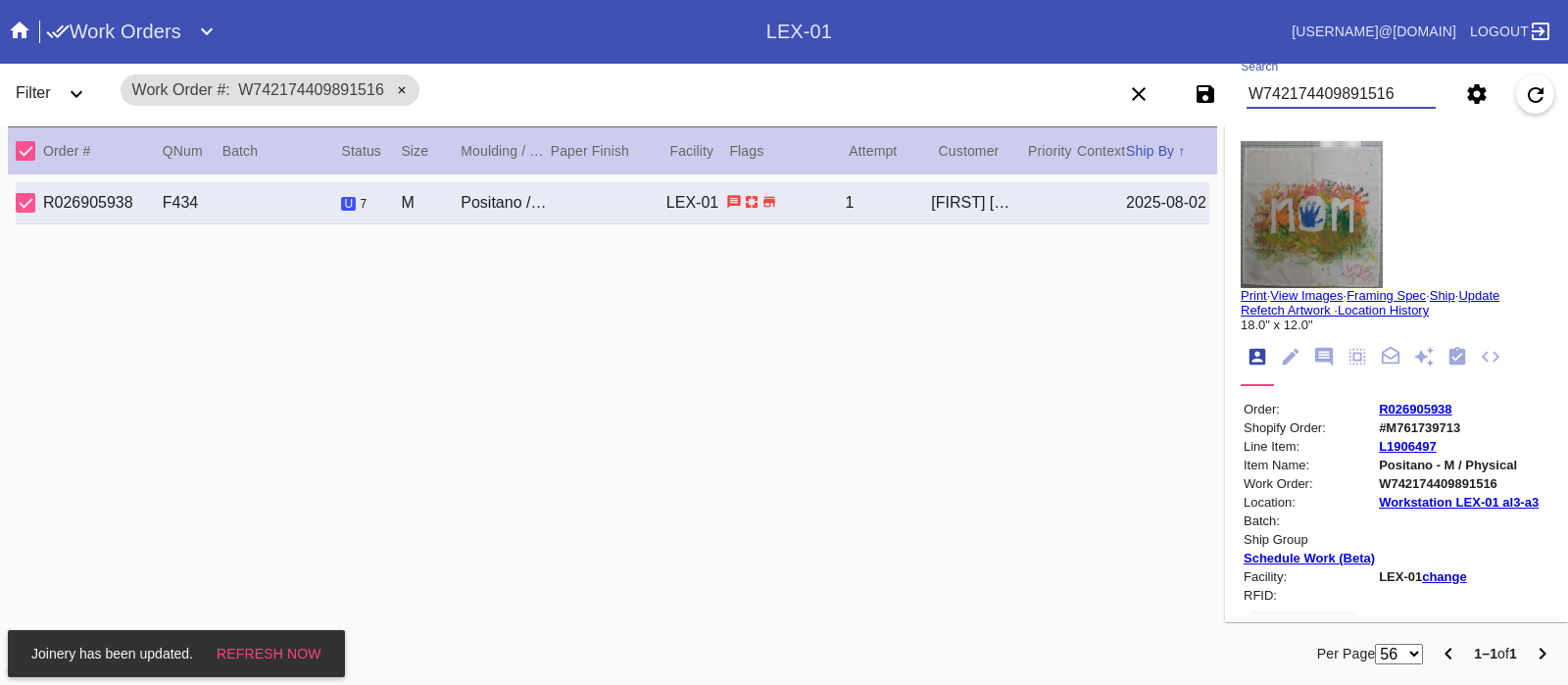 click on "W742174409891516" at bounding box center [1341, 94] 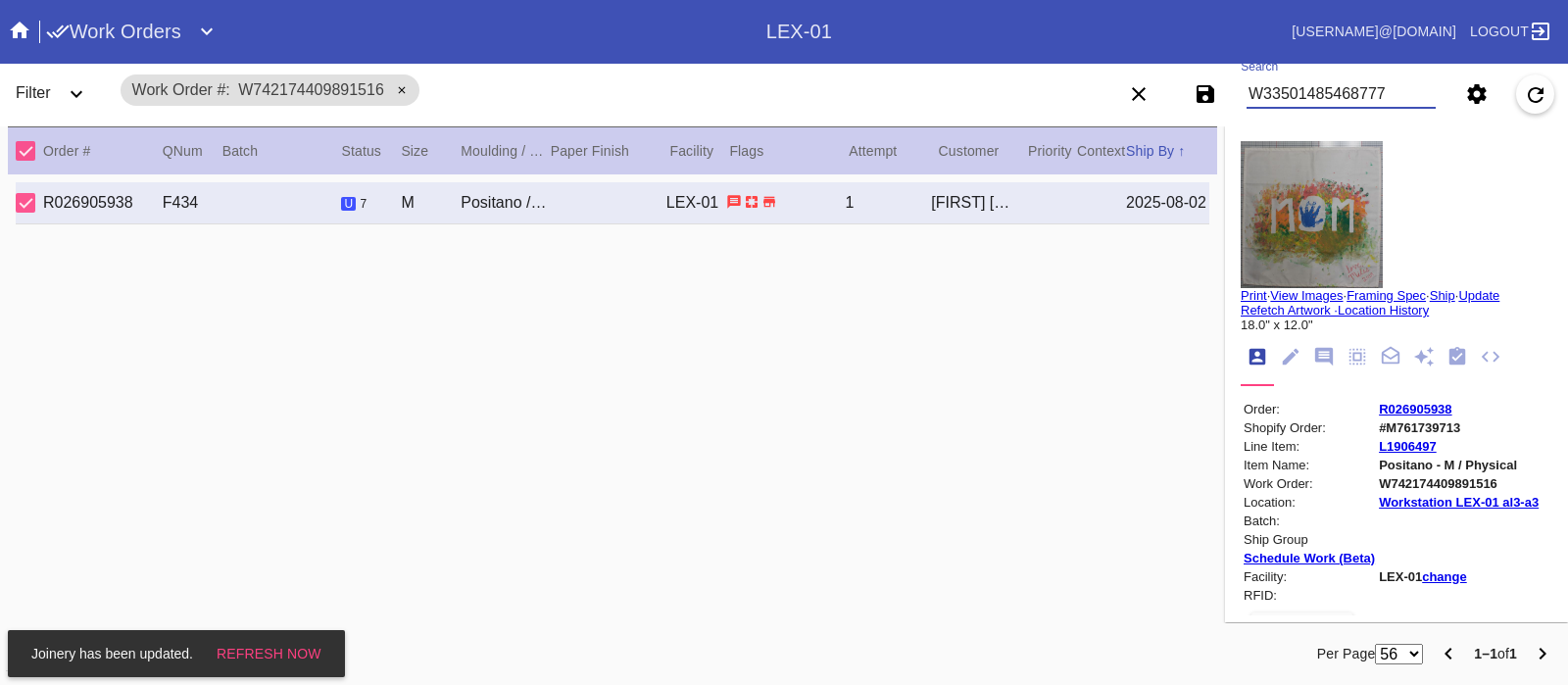 type on "W335014854687773" 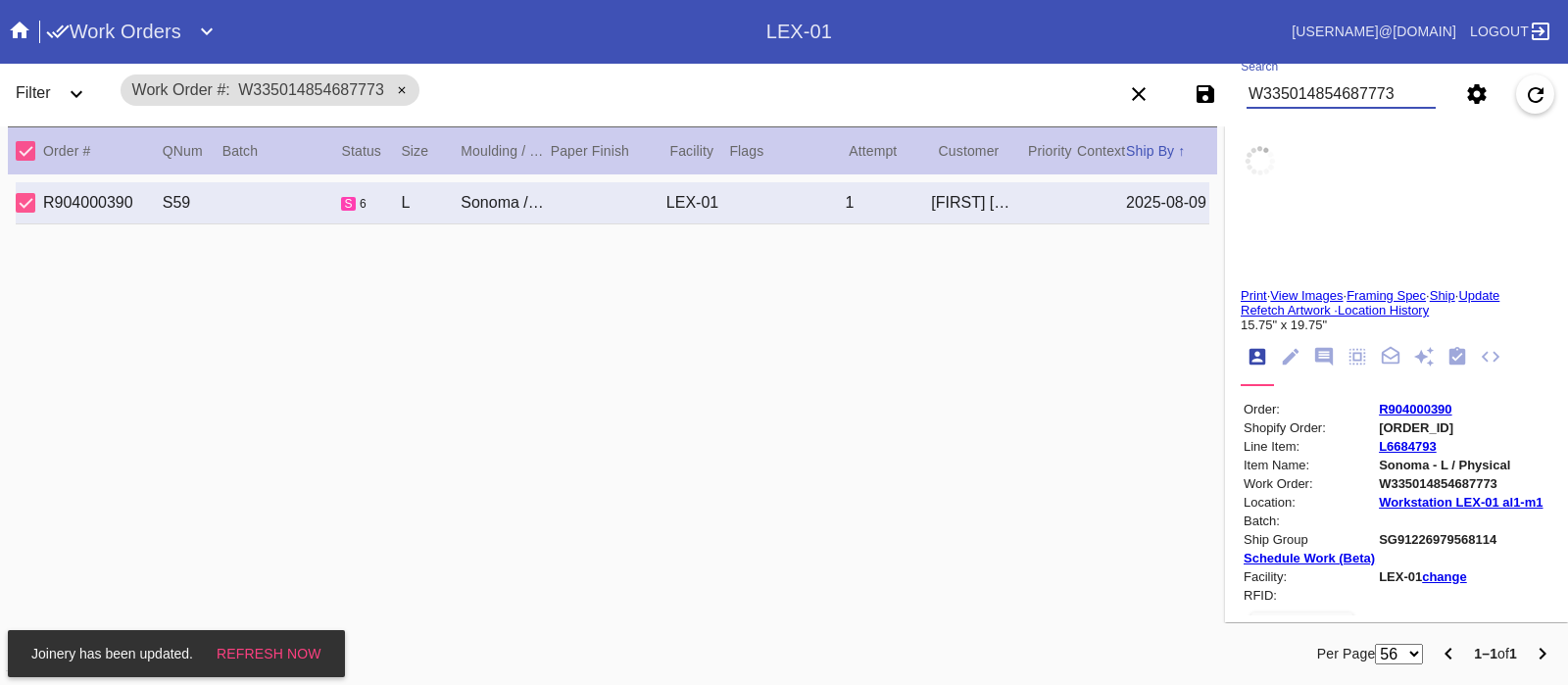 type on "1.4375" 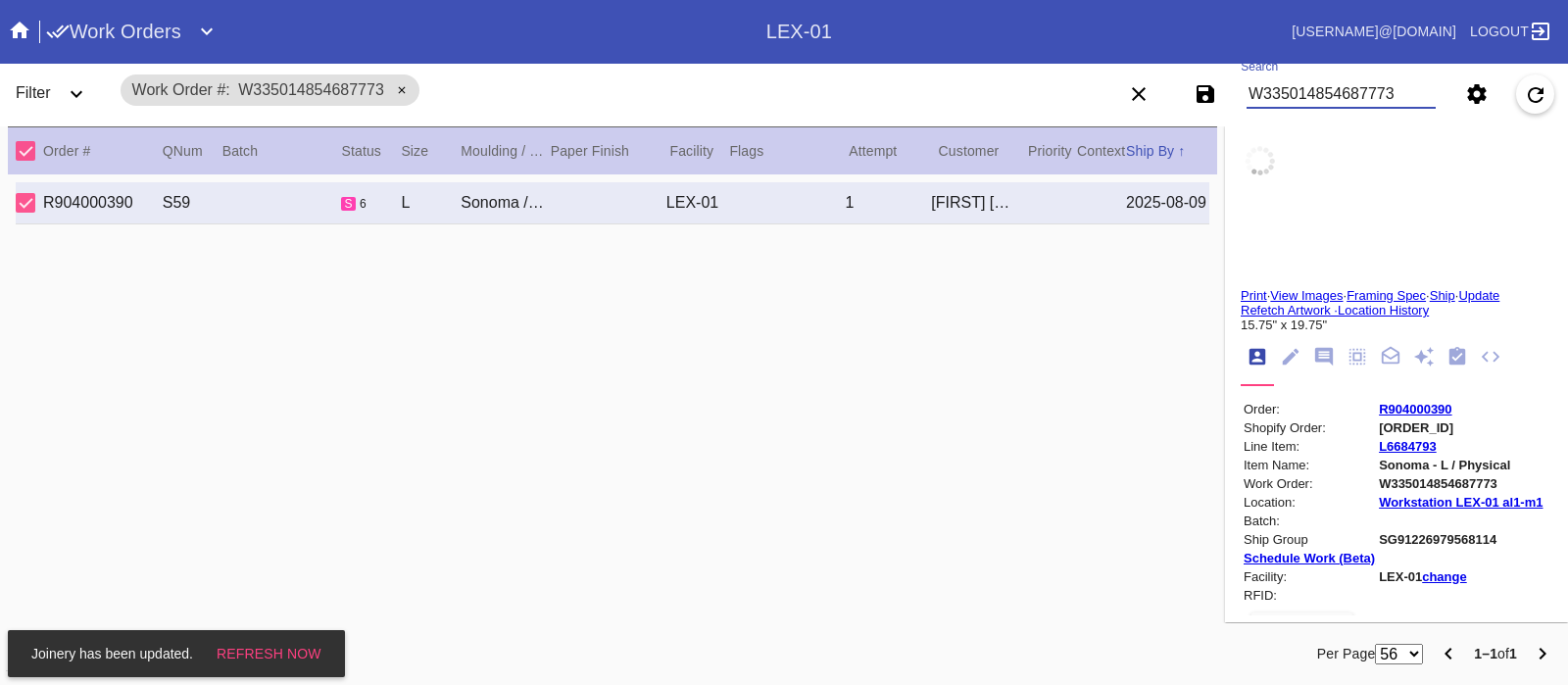 type on "1.875" 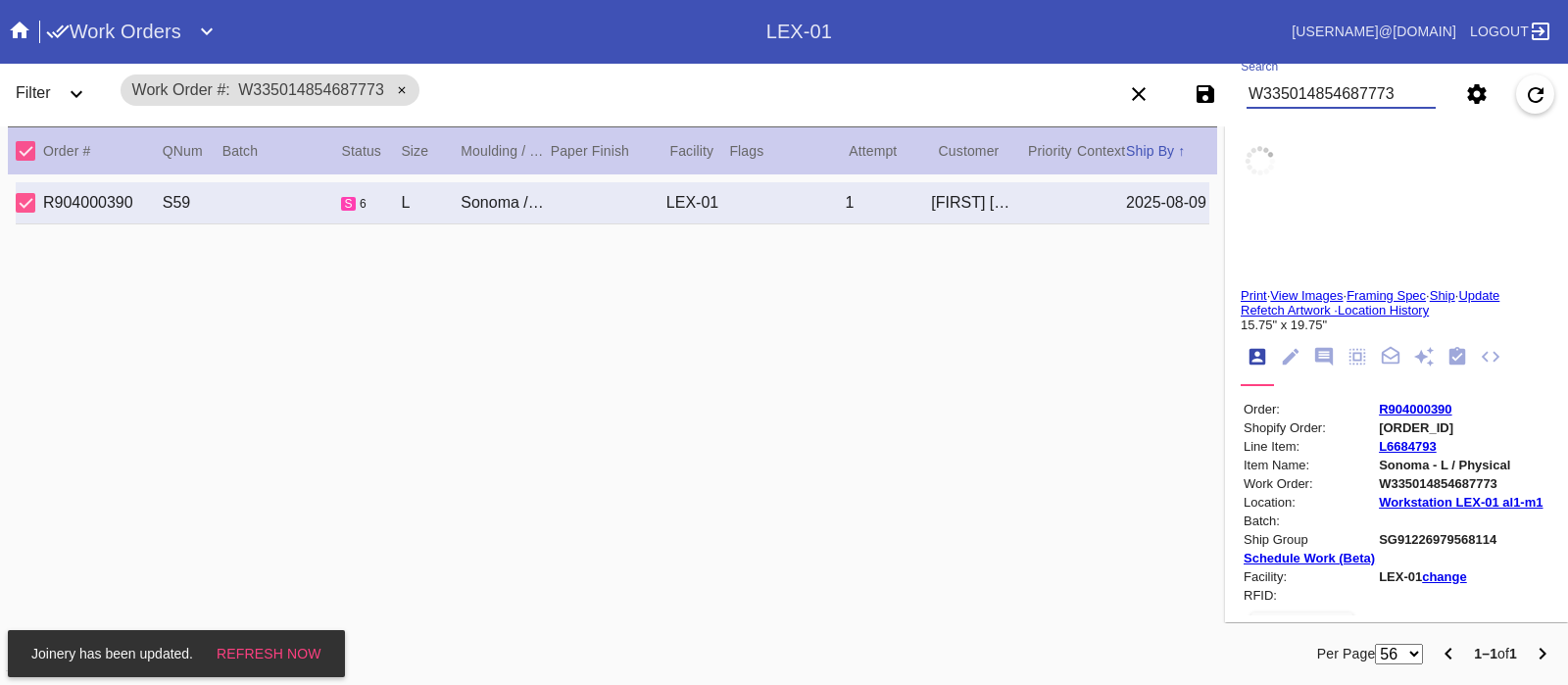 type on "1.875" 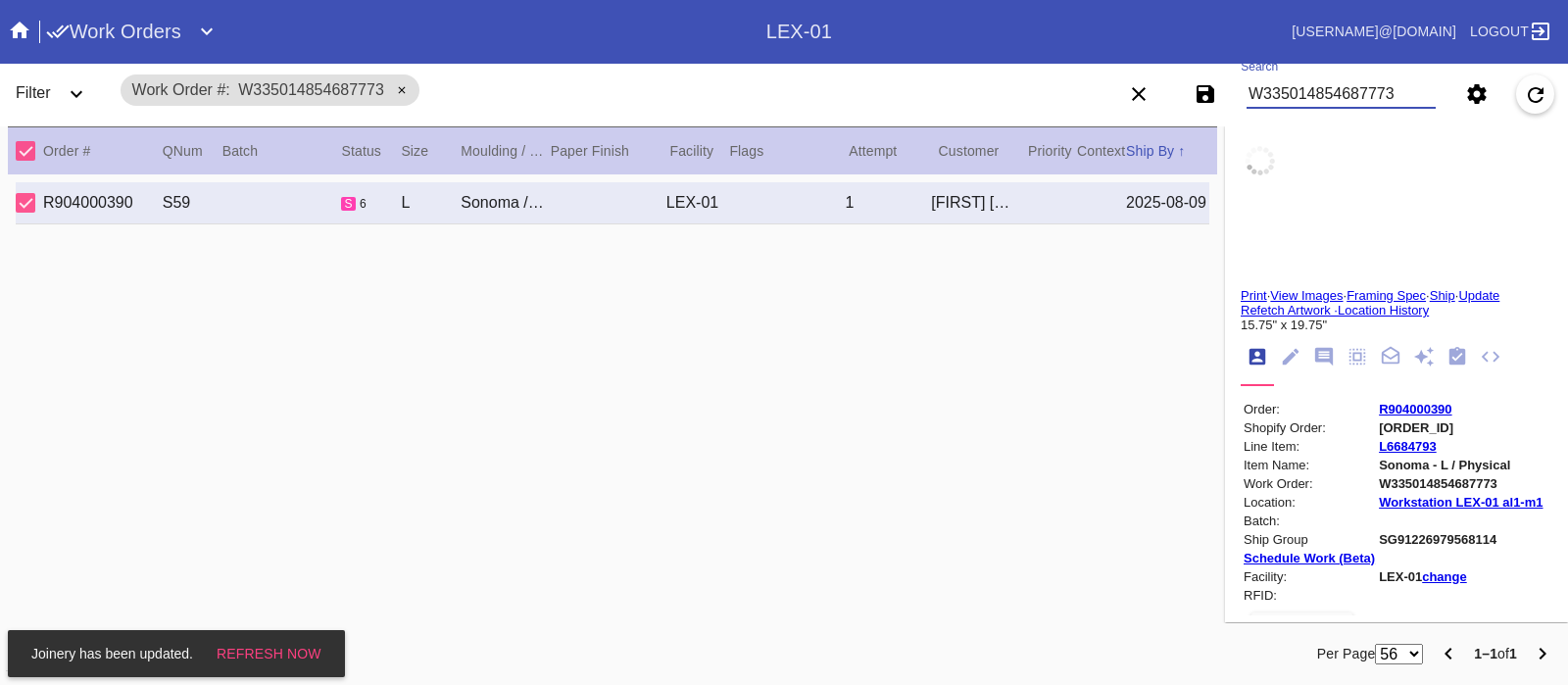 type on "1.375" 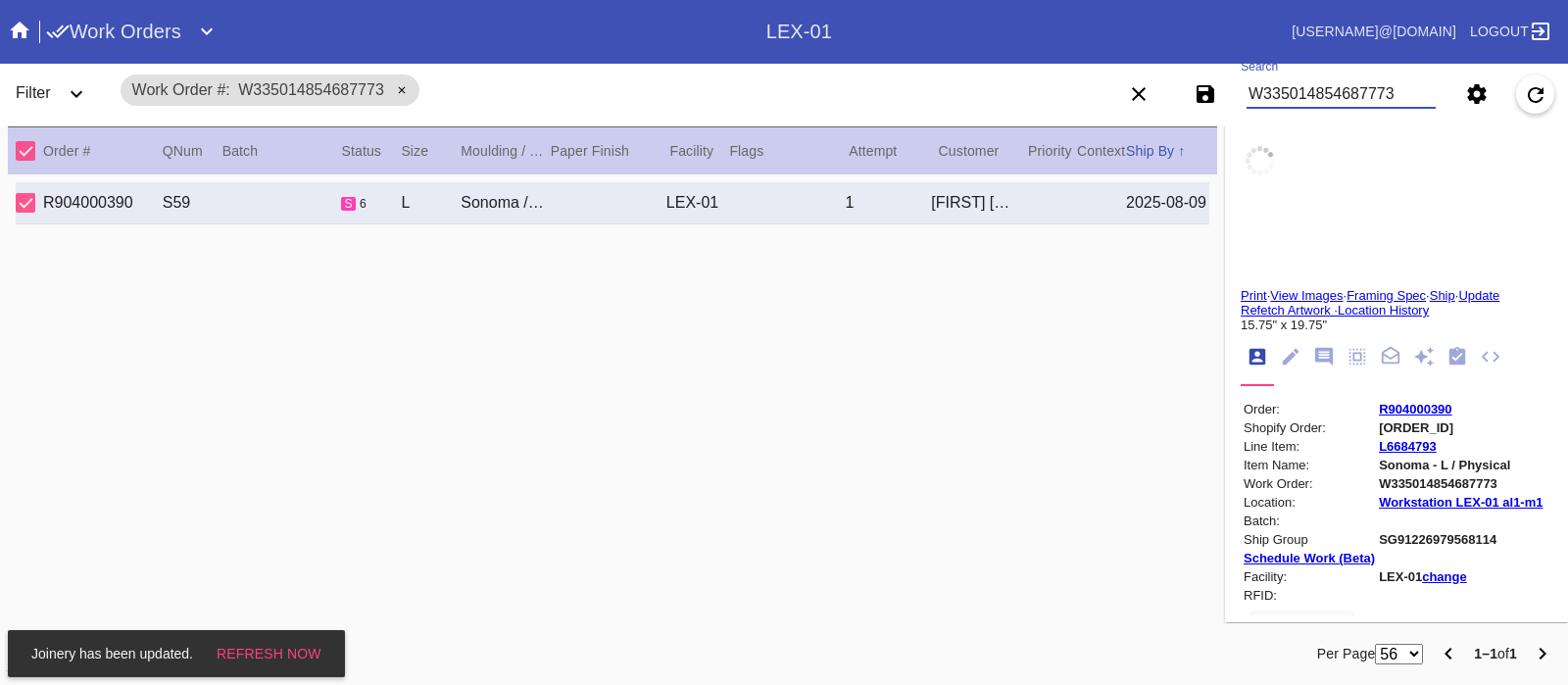 type on "15.75" 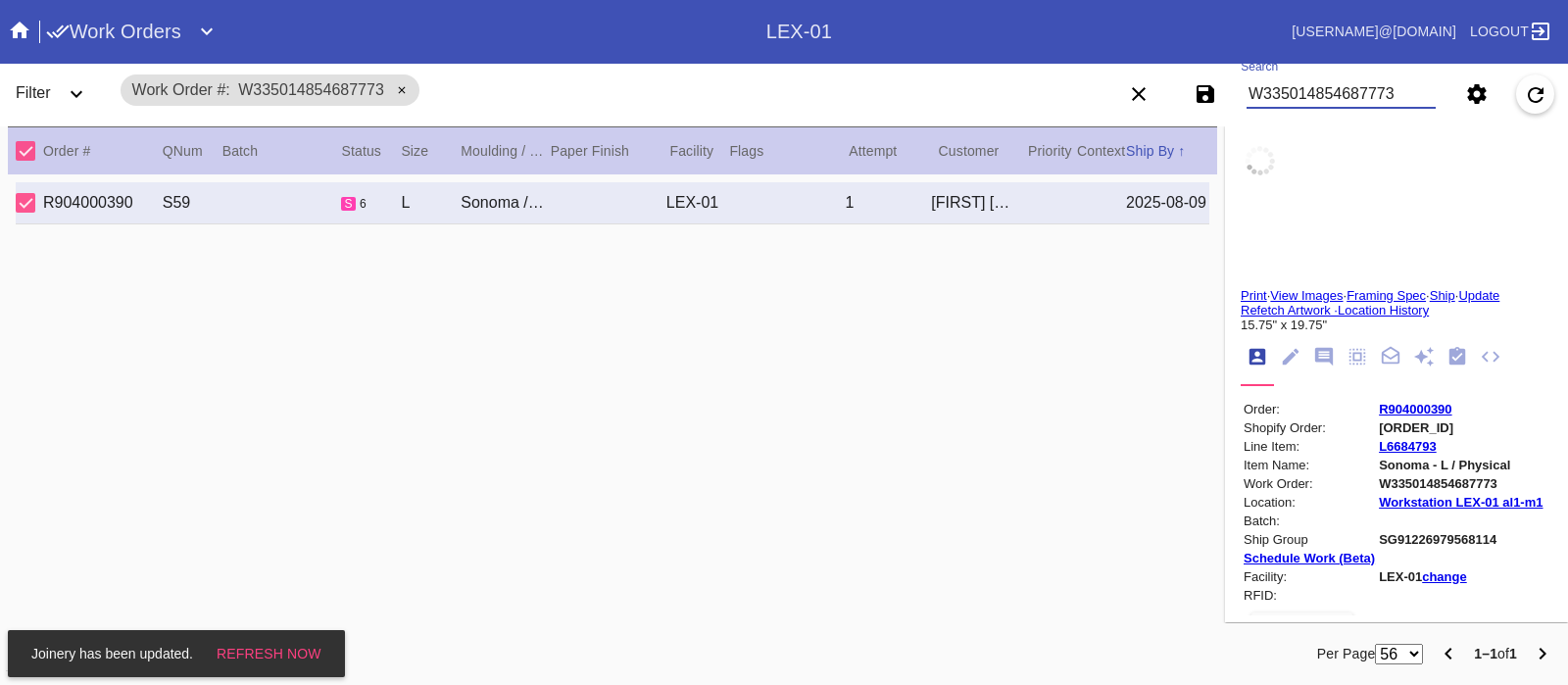 type on "19.75" 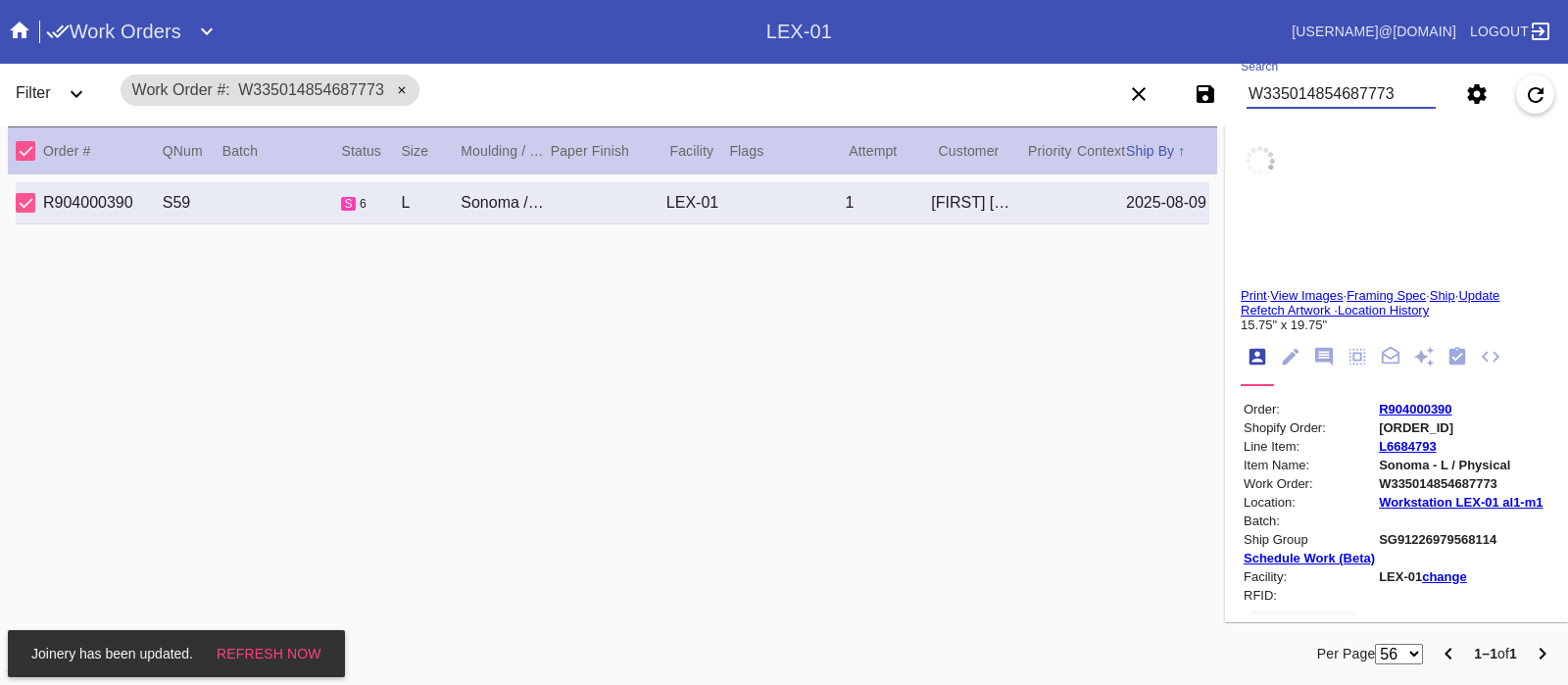 type on "curled, specks, matte." 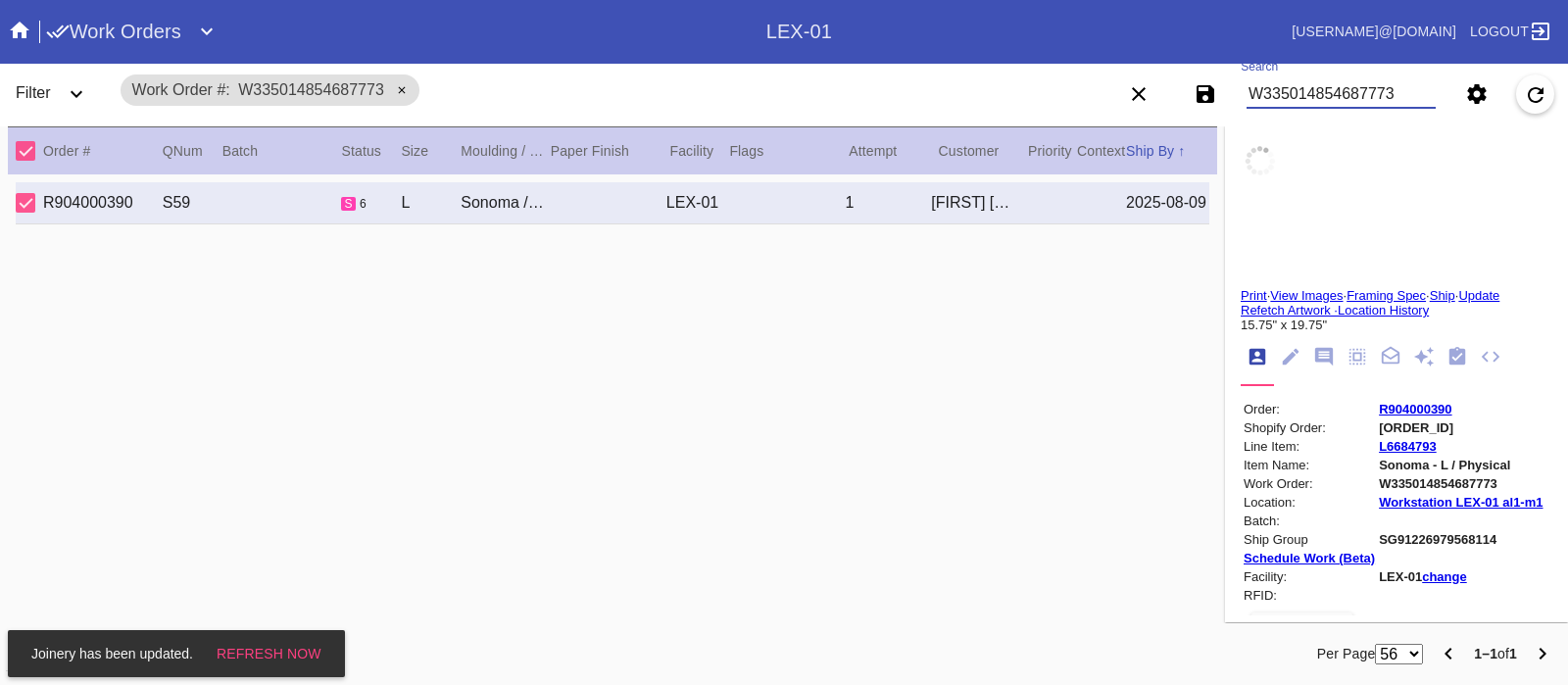 type on "8/6/2025" 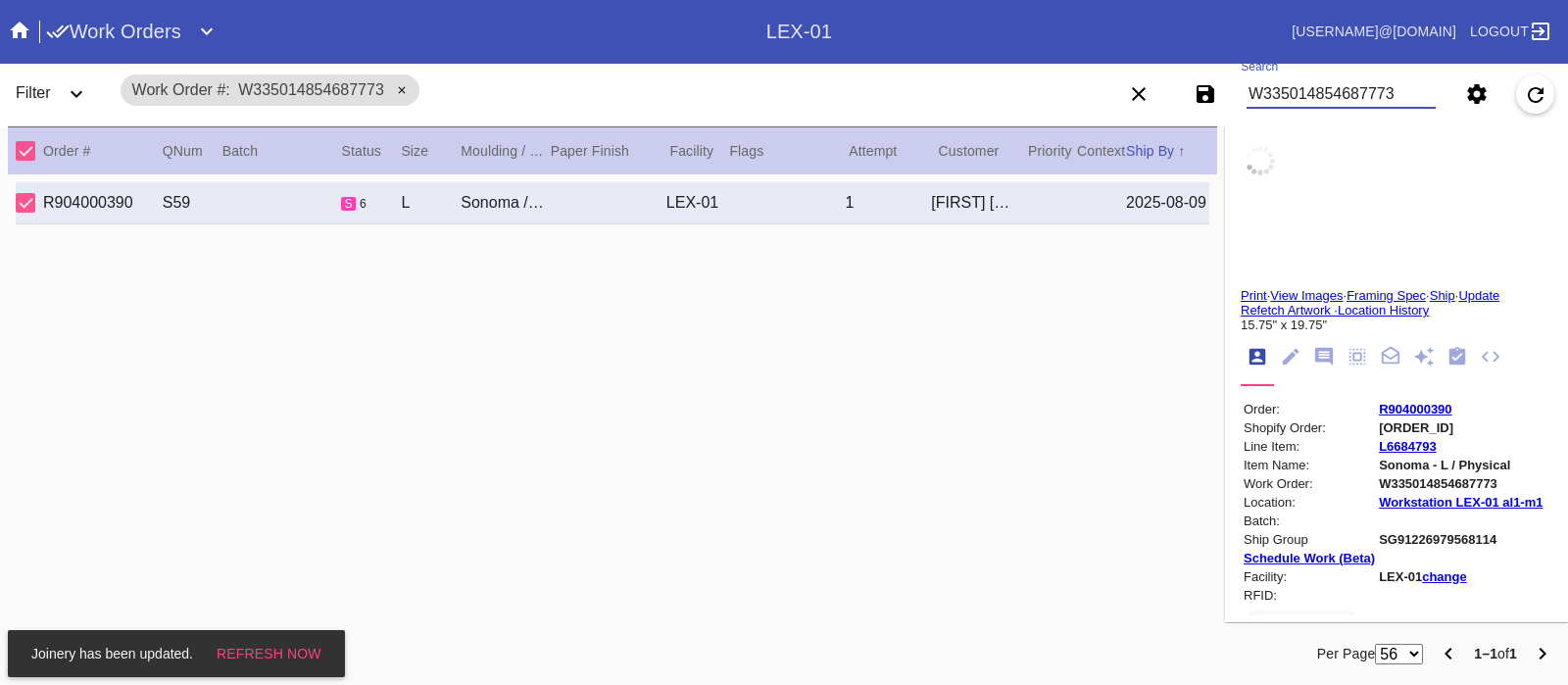 type on "8/7/2025" 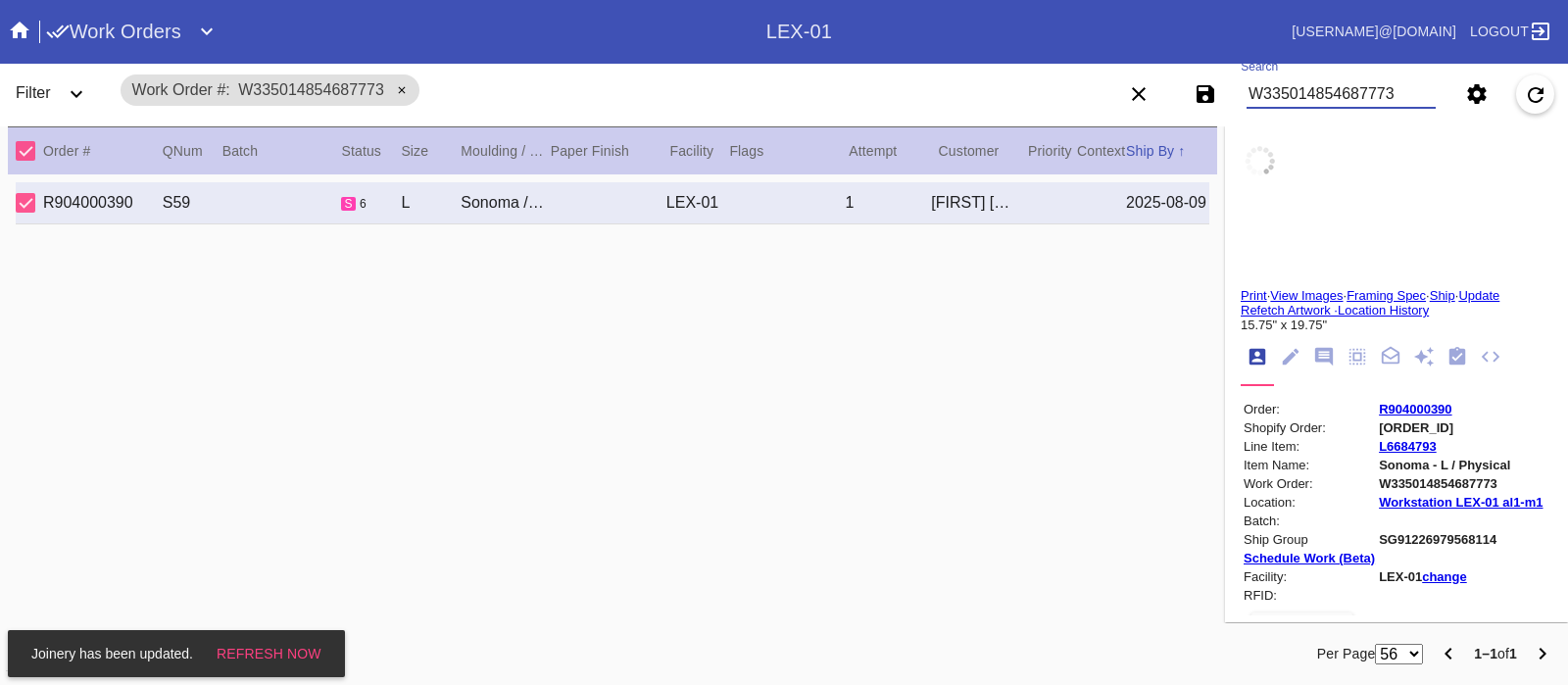 type on "8/9/2025" 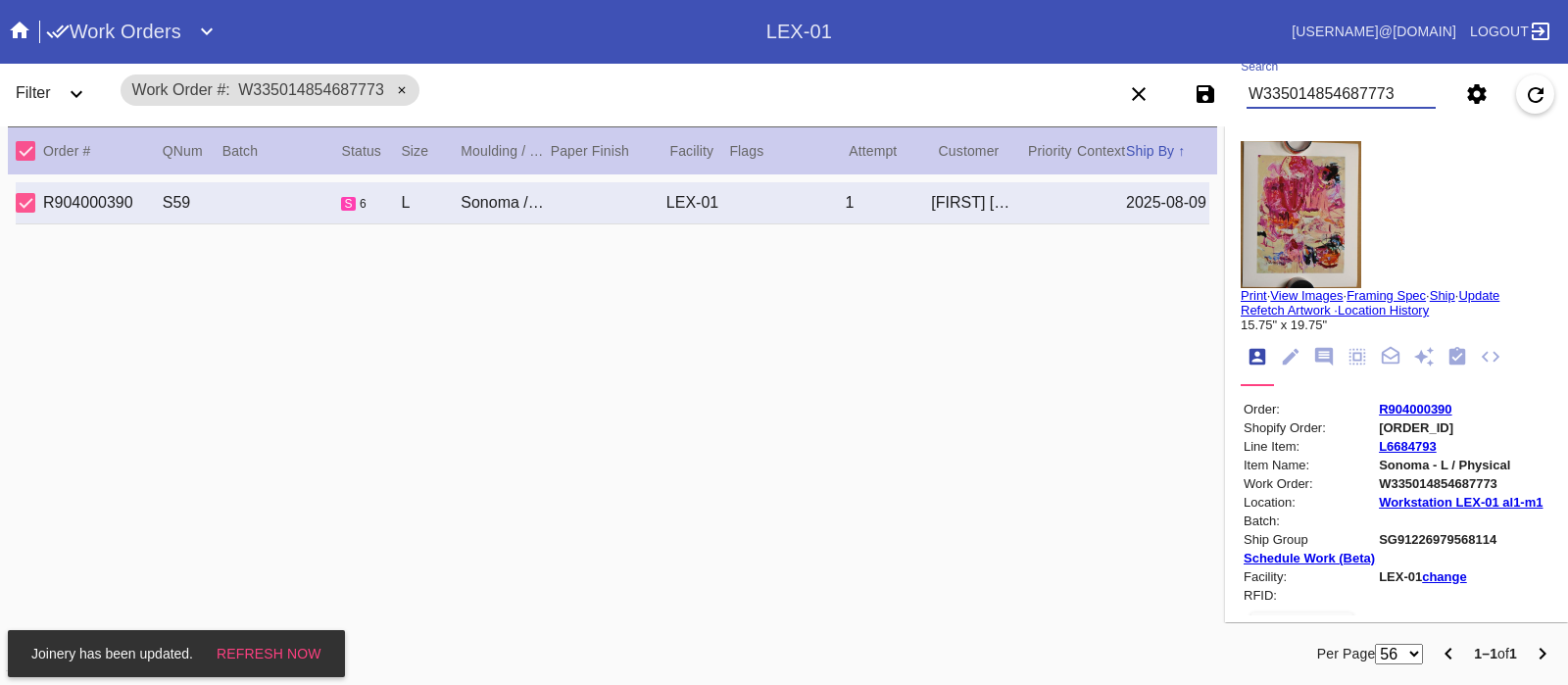 type on "[ID]" 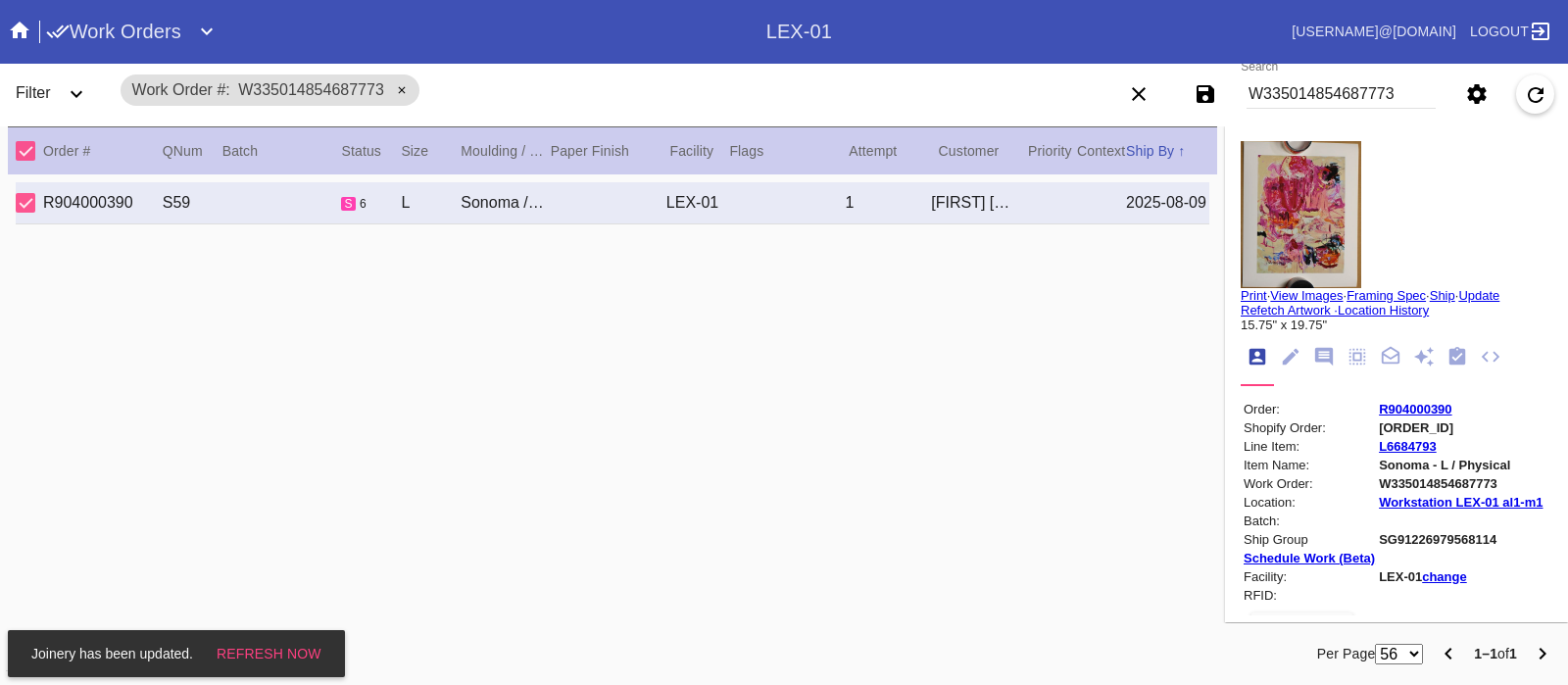 click on "R904000390" at bounding box center [1460, 409] 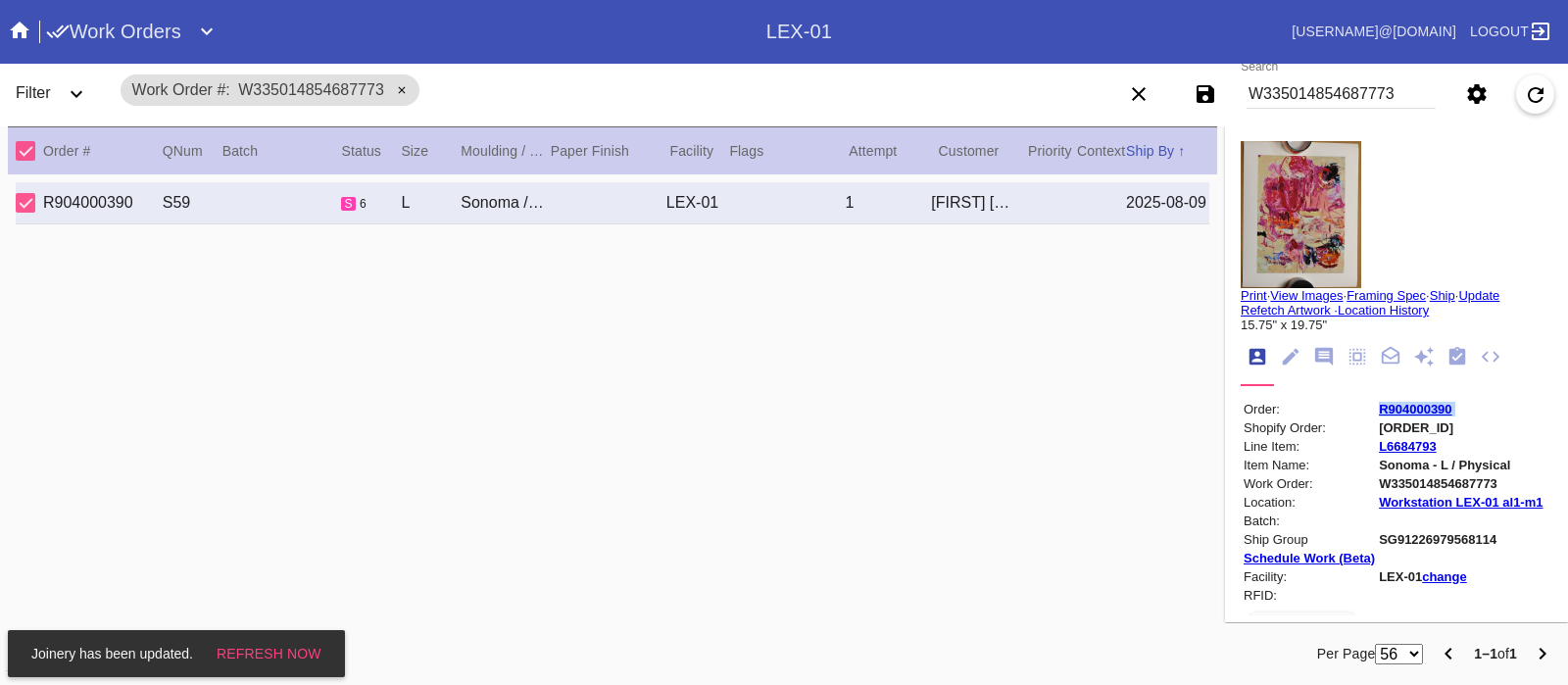 click on "R904000390" at bounding box center (1460, 409) 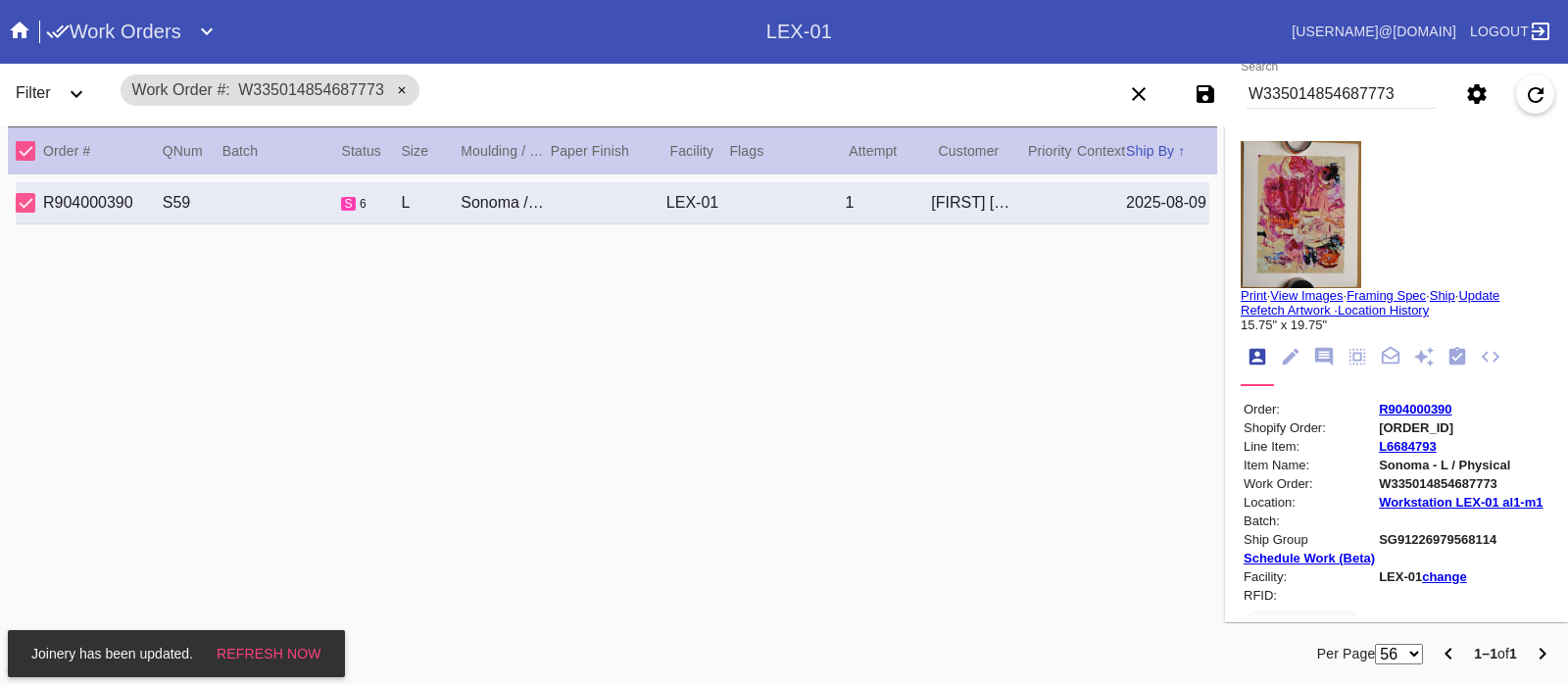 click on "R904000390" at bounding box center (1460, 409) 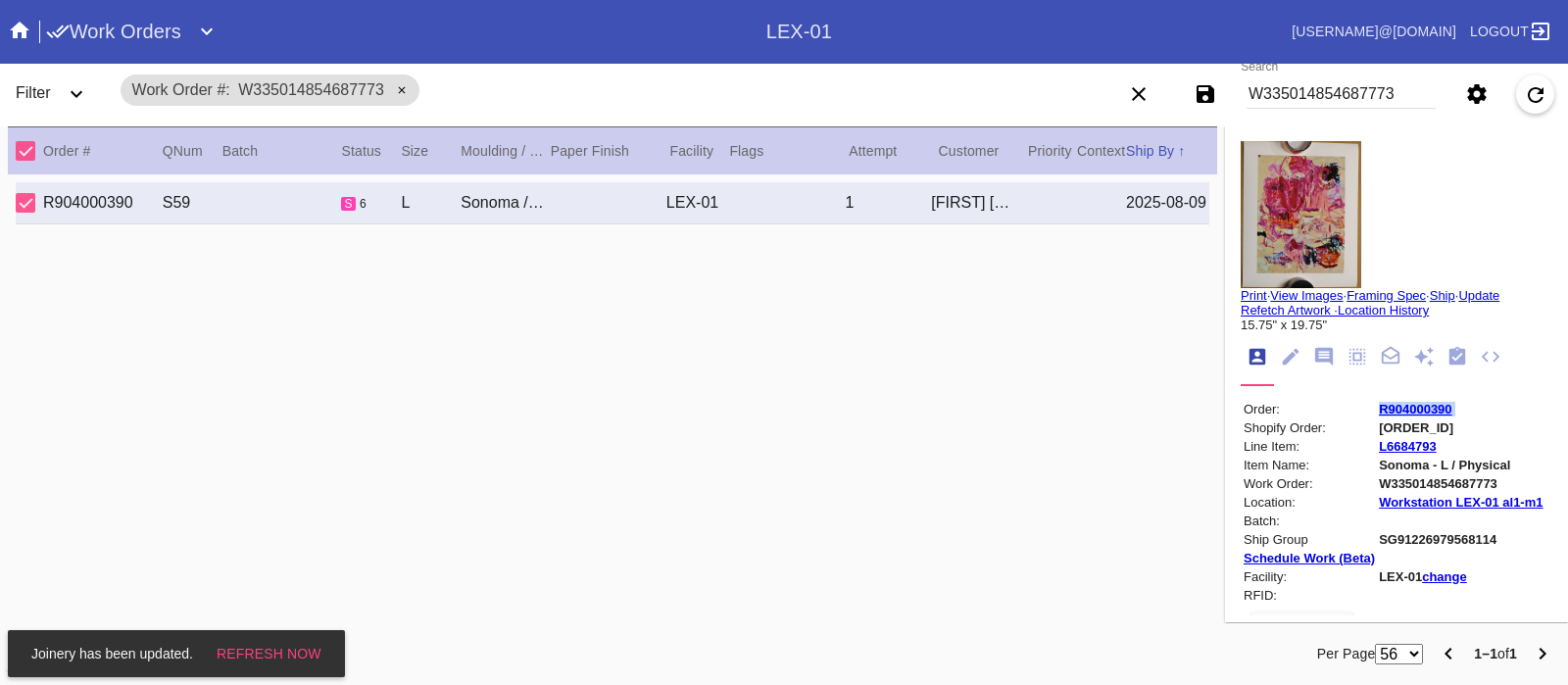 click on "R904000390" at bounding box center [1460, 409] 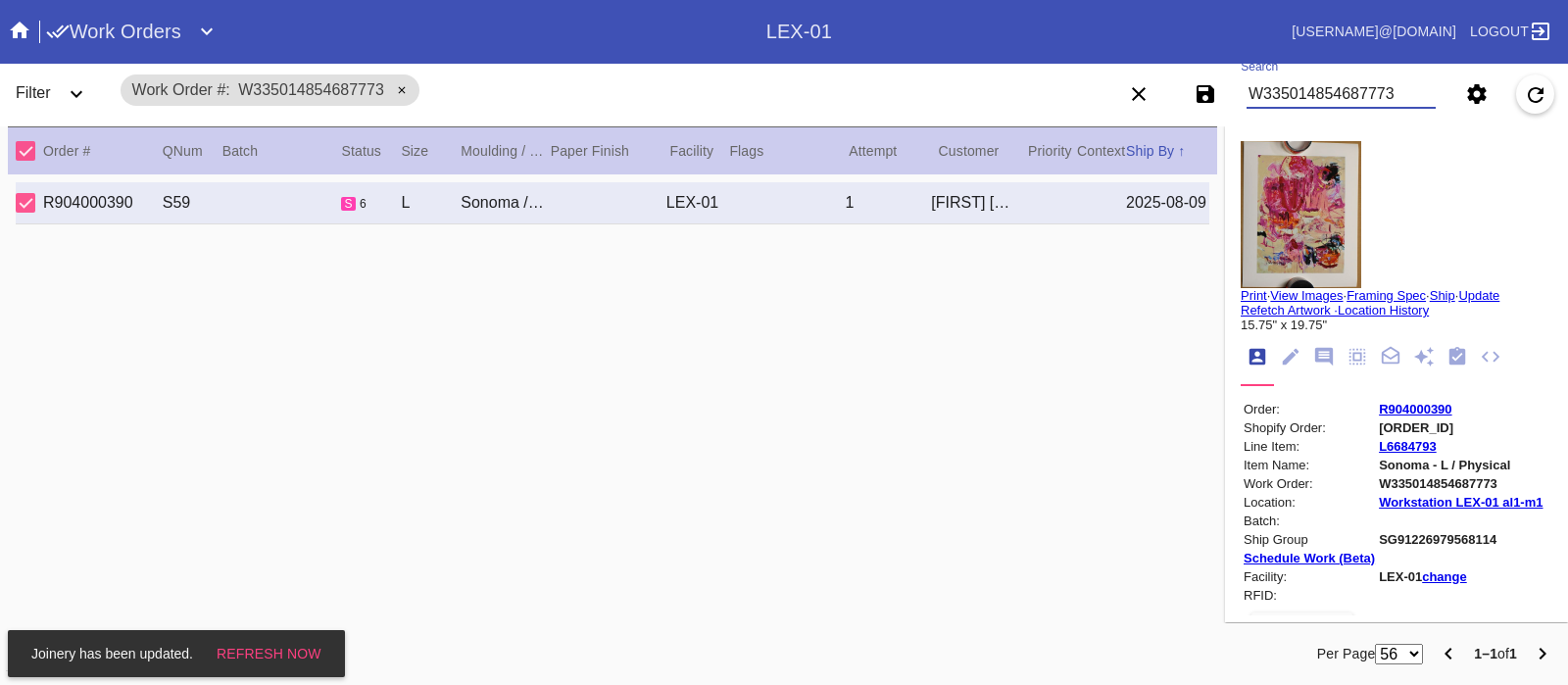 click on "[ID]" at bounding box center (1341, 94) 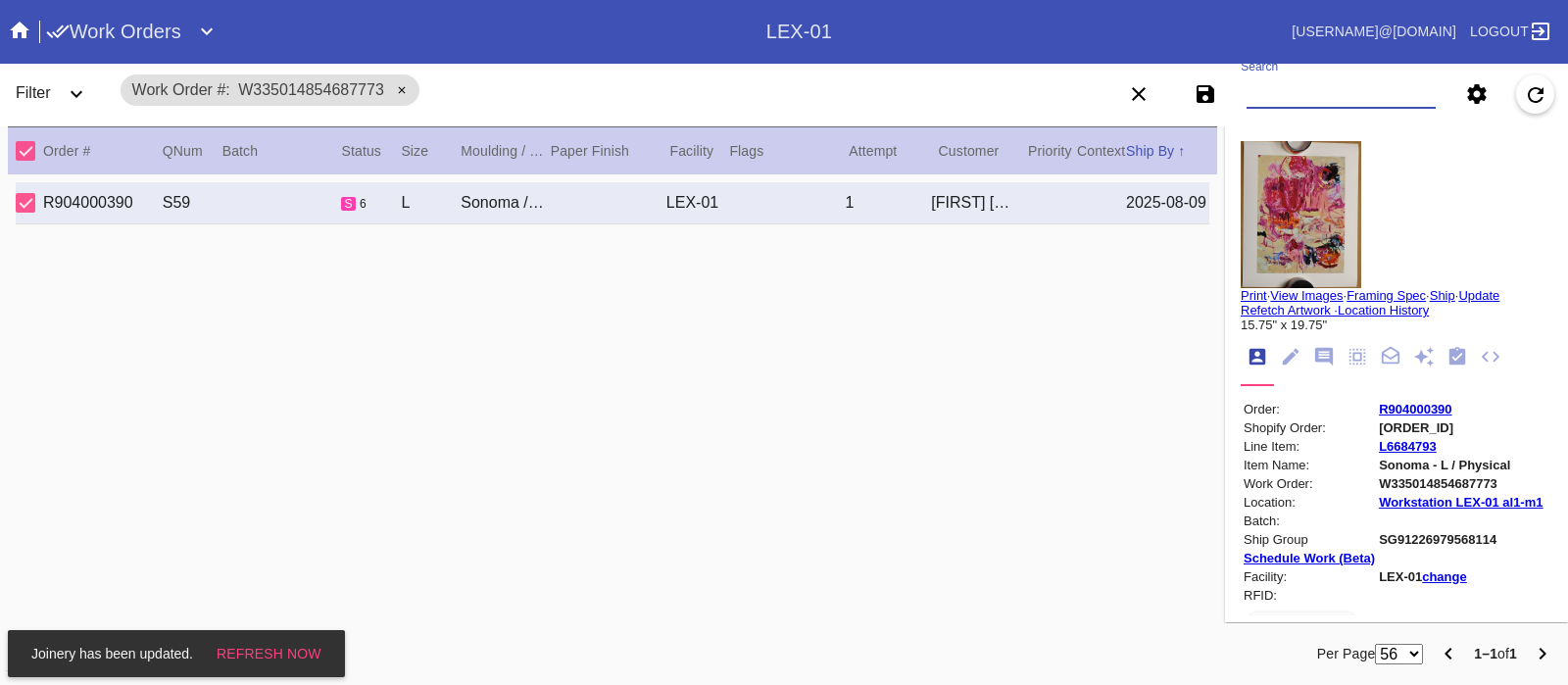 paste on "R904000390" 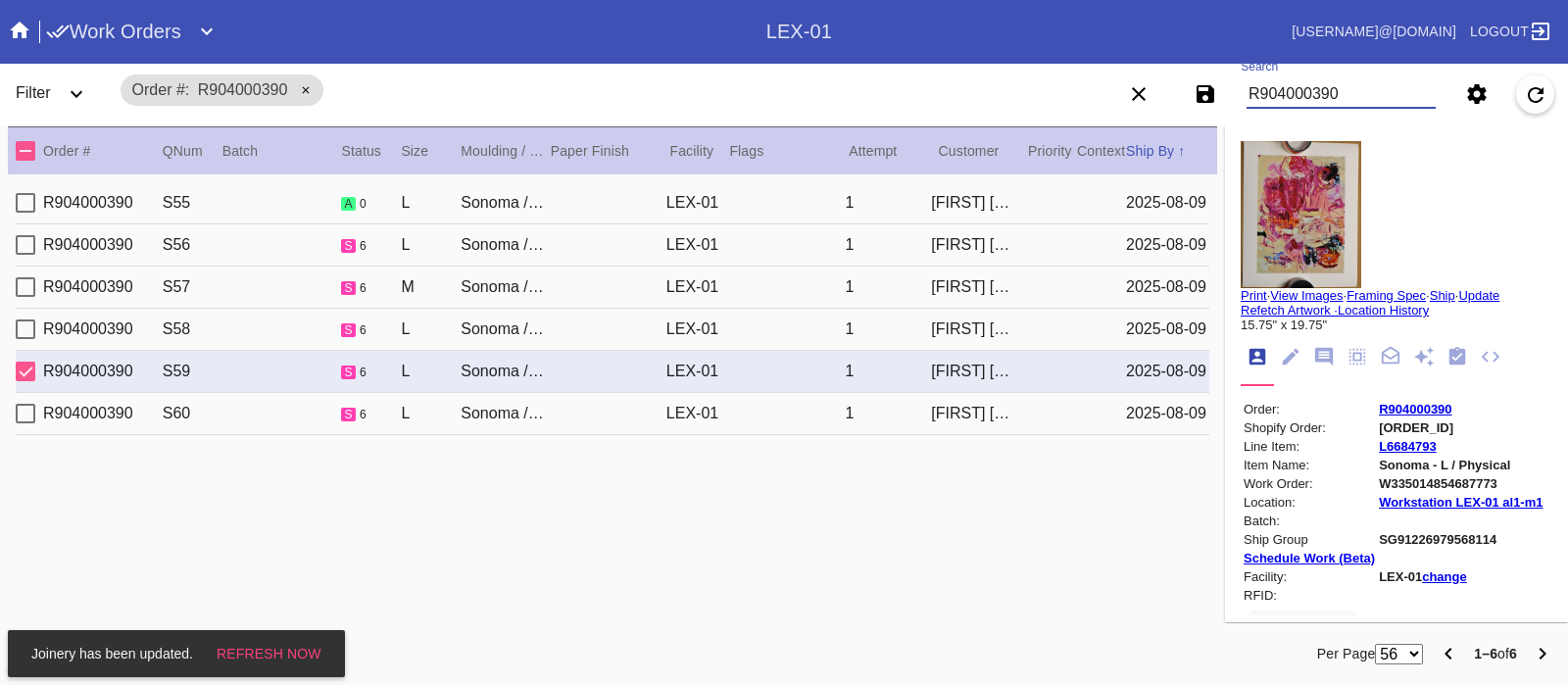 type on "R904000390" 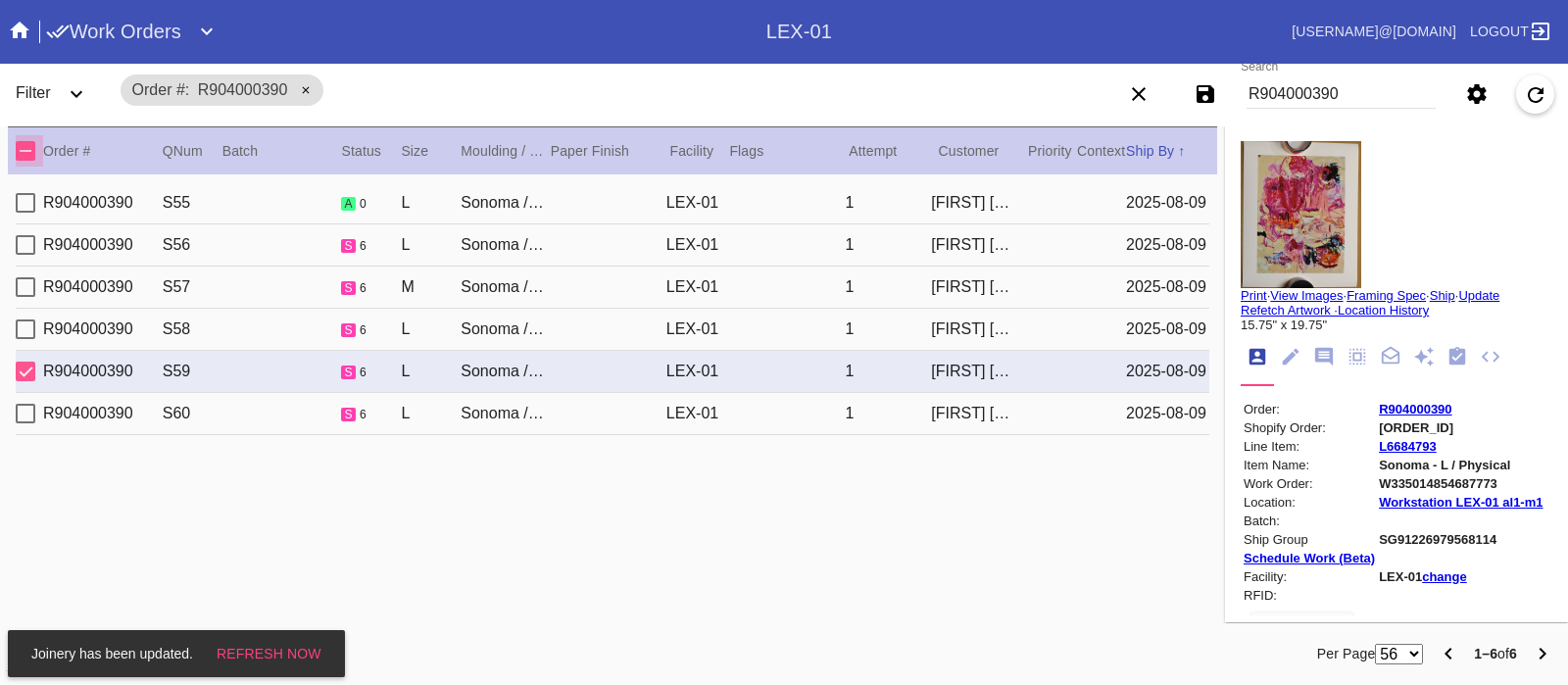 click at bounding box center (25, 151) 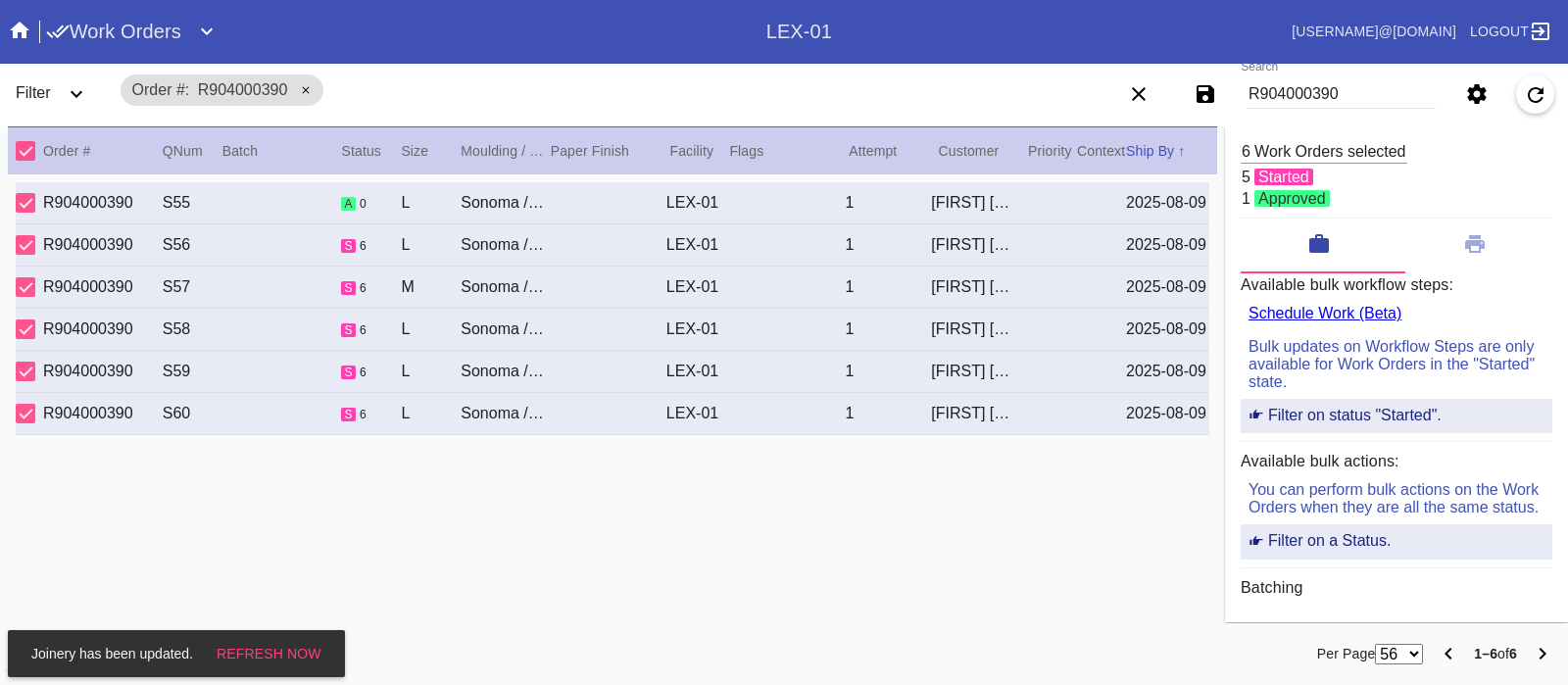 click on "R904000390 S55 a   0 L Sonoma / Meringue LEX-01 1 Kaitlin Lynch
2025-08-09 R904000390 S56 s   6 L Sonoma / Dove White LEX-01 1 Kaitlin Lynch
2025-08-09 R904000390 S57 s   6 M Sonoma / Meringue LEX-01 1 Kaitlin Lynch
2025-08-09 R904000390 S58 s   6 L Sonoma / Dove White LEX-01 1 Kaitlin Lynch
2025-08-09 R904000390 S59 s   6 L Sonoma / Dove White LEX-01 1 Kaitlin Lynch
2025-08-09 R904000390 S60 s   6 L Sonoma / Dove White LEX-01 1 Kaitlin Lynch
2025-08-09" at bounding box center [612, 406] 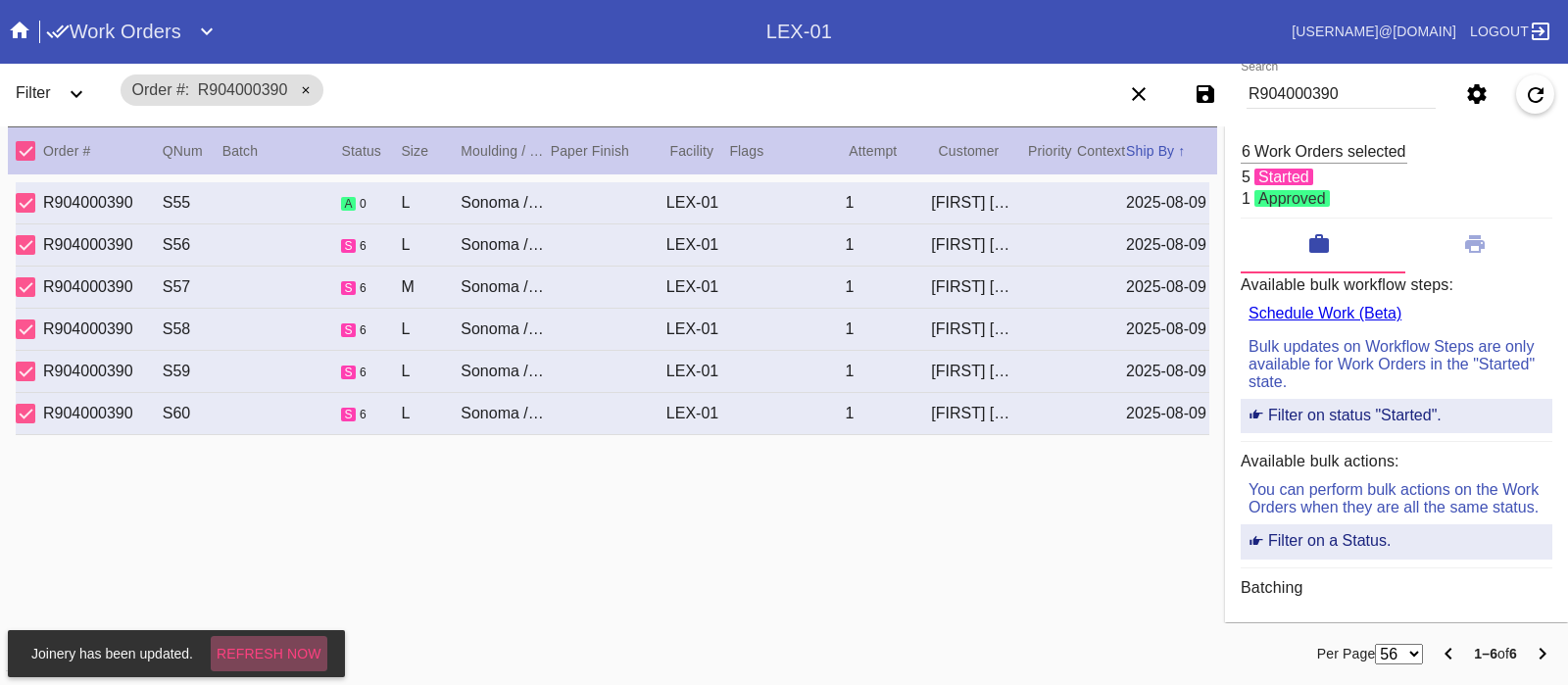 click on "Refresh Now" at bounding box center (269, 654) 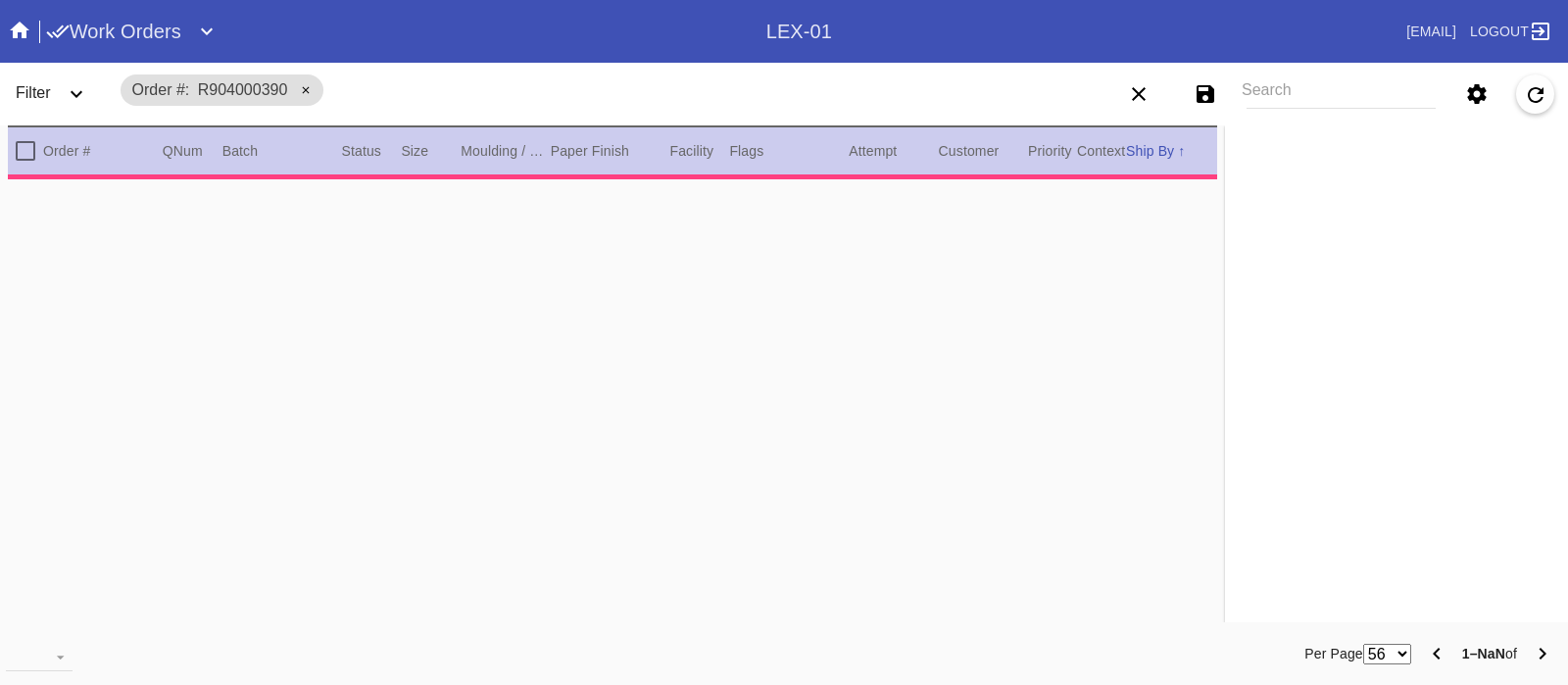 scroll, scrollTop: 0, scrollLeft: 0, axis: both 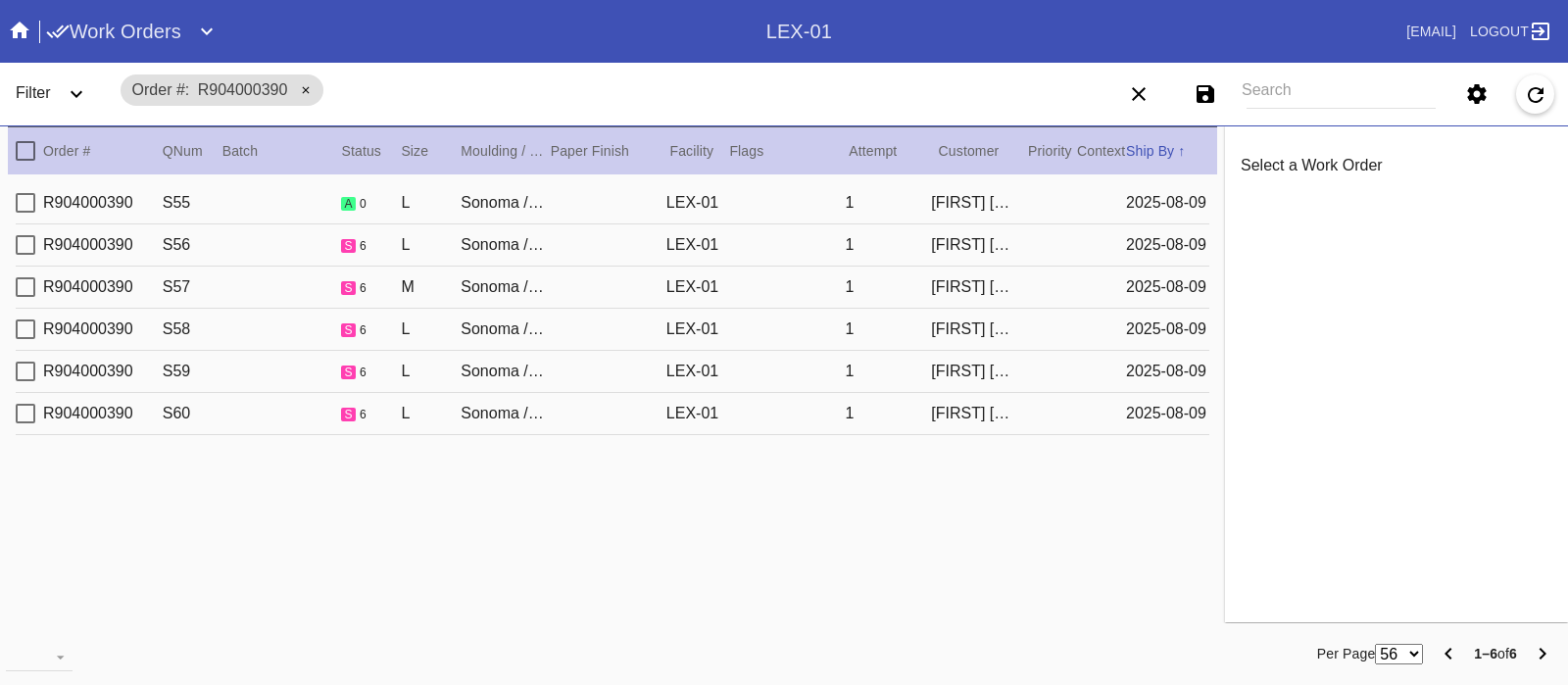 click on "Order #  QNum Batch  Status
Size
↑
↓
Moulding / Mat Paper Finish  Facility Flags Attempt Customer
Priority
↑
↓
Context
Ship By
↑
↓" at bounding box center [612, 150] 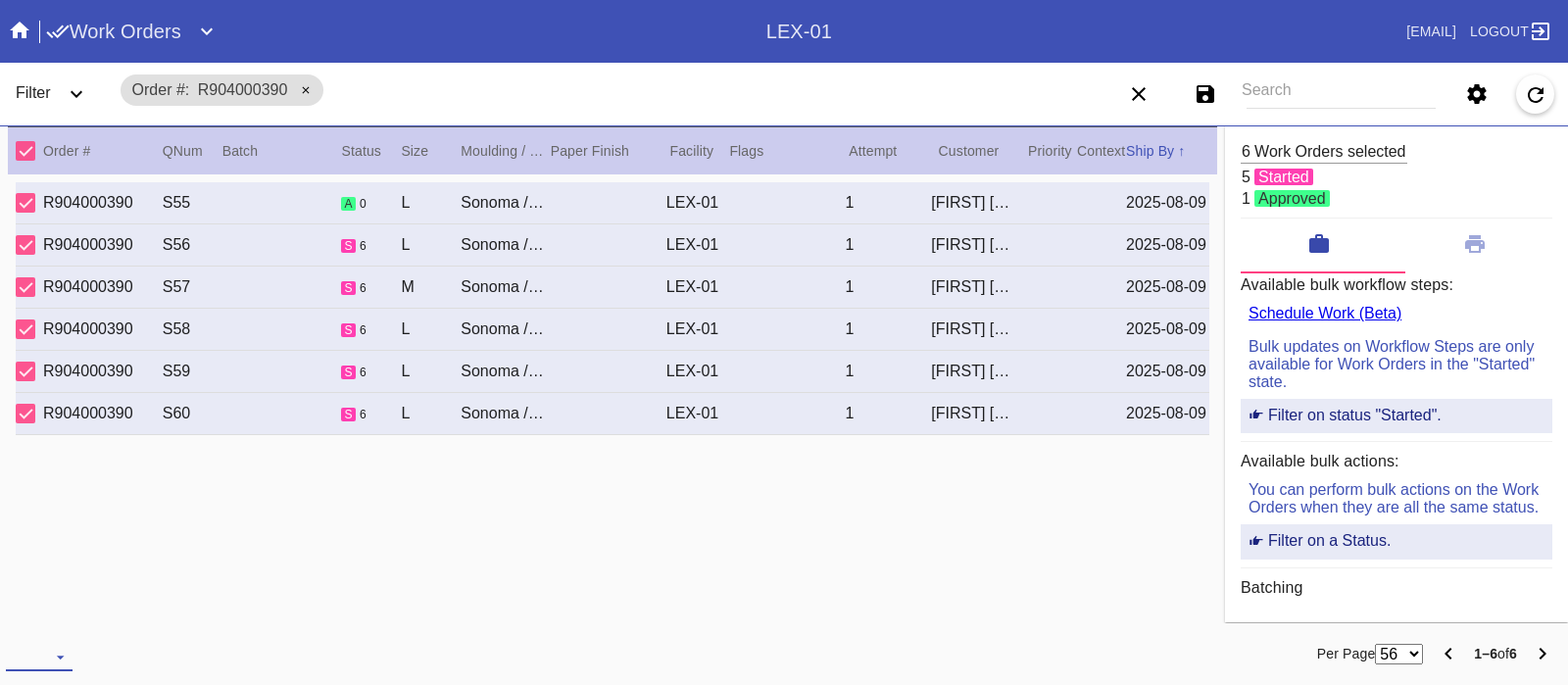 click on "Download... Export Selected Items Print Work Orders Frame Labels Frame Labels v2 Mat Labels Moulding Plate Labels Acrylic Labels Foam Labels Foam Data Story Pockets Mini Story Pockets OMGA Data GUNNAR Data FastCAM Data" at bounding box center [39, 657] 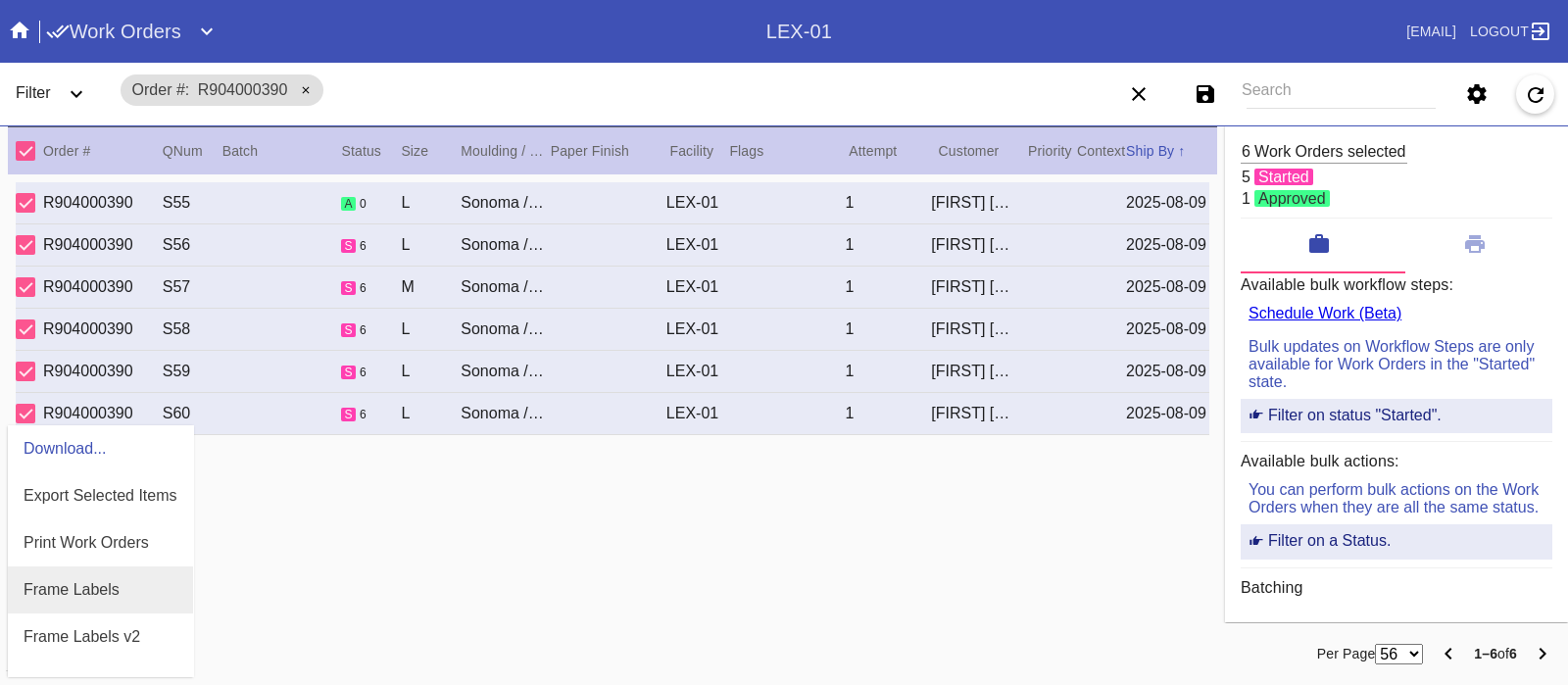 click on "Frame Labels" at bounding box center (100, 590) 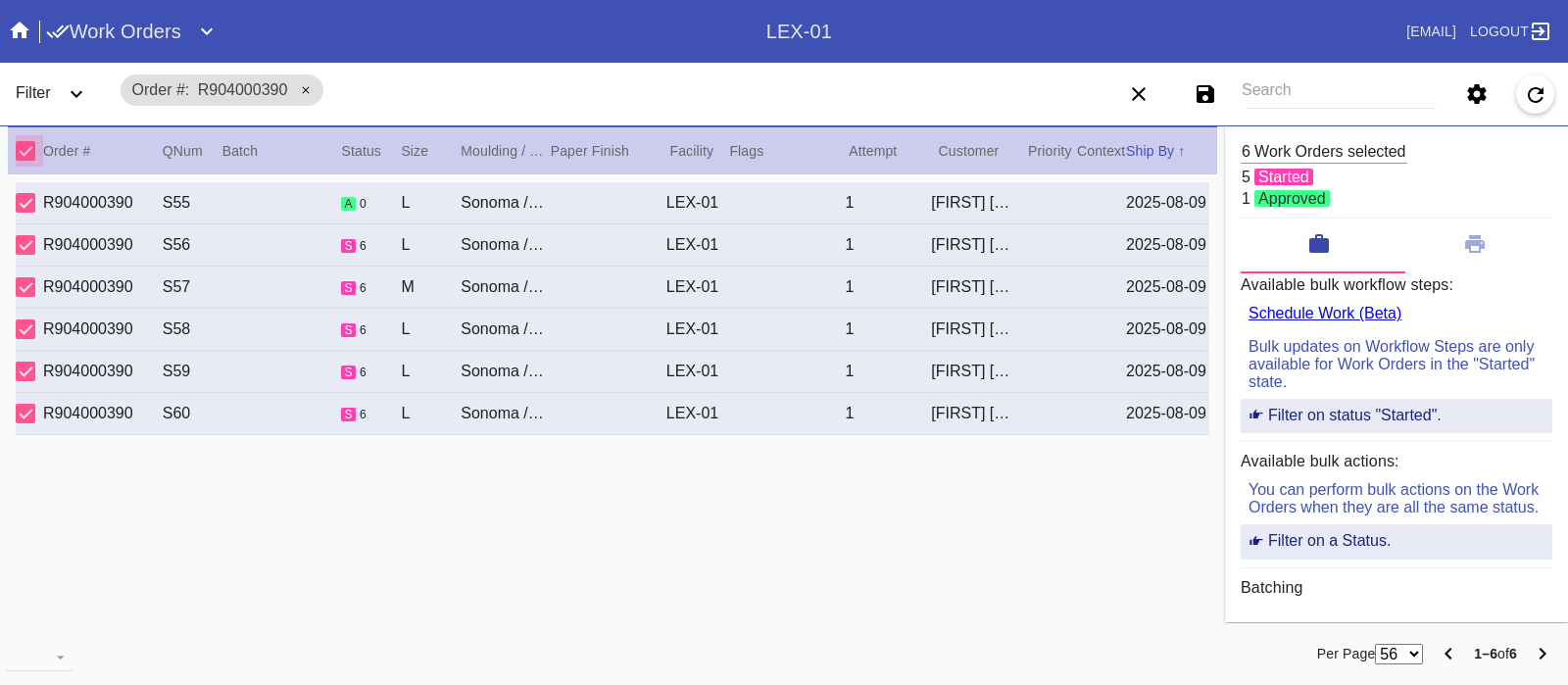 drag, startPoint x: 25, startPoint y: 137, endPoint x: 29, endPoint y: 149, distance: 12.649111 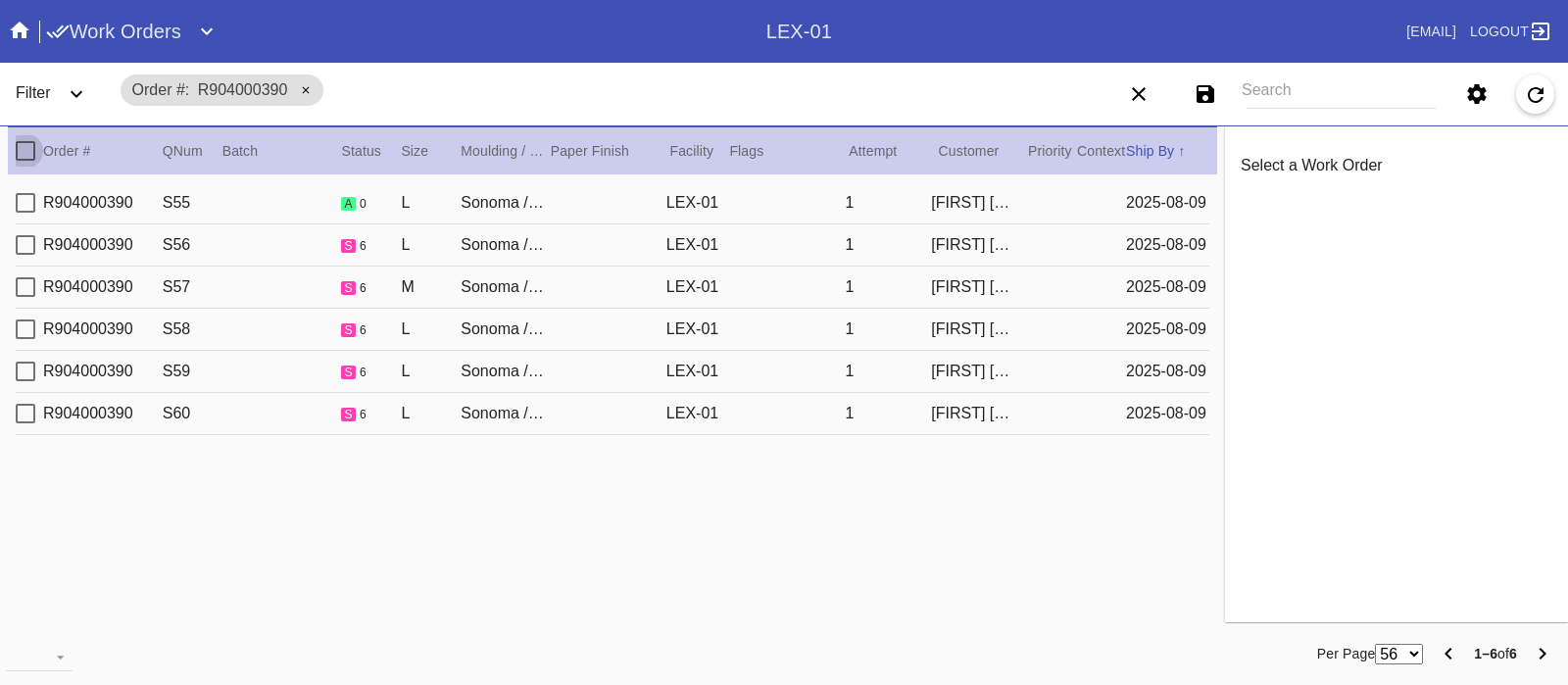 drag, startPoint x: 421, startPoint y: 373, endPoint x: 650, endPoint y: 340, distance: 231.36551 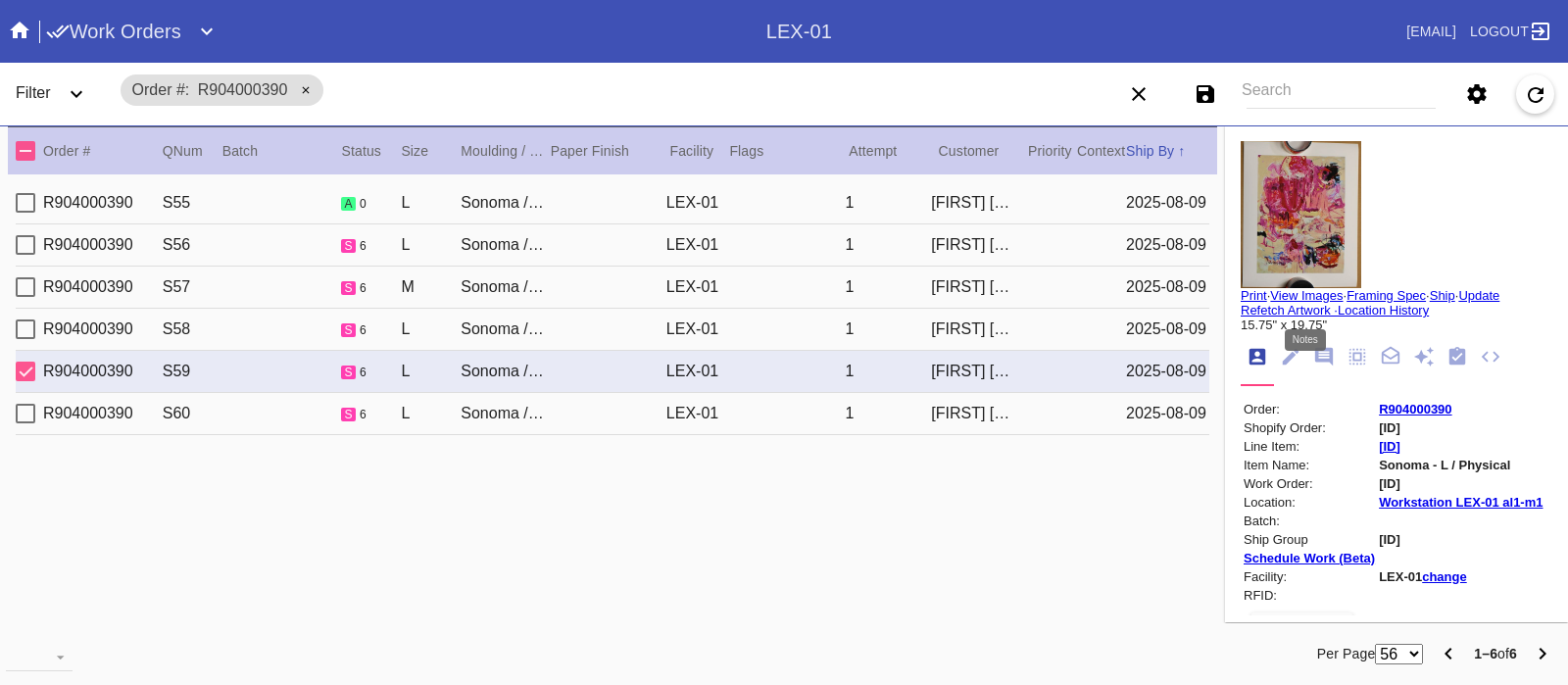 click 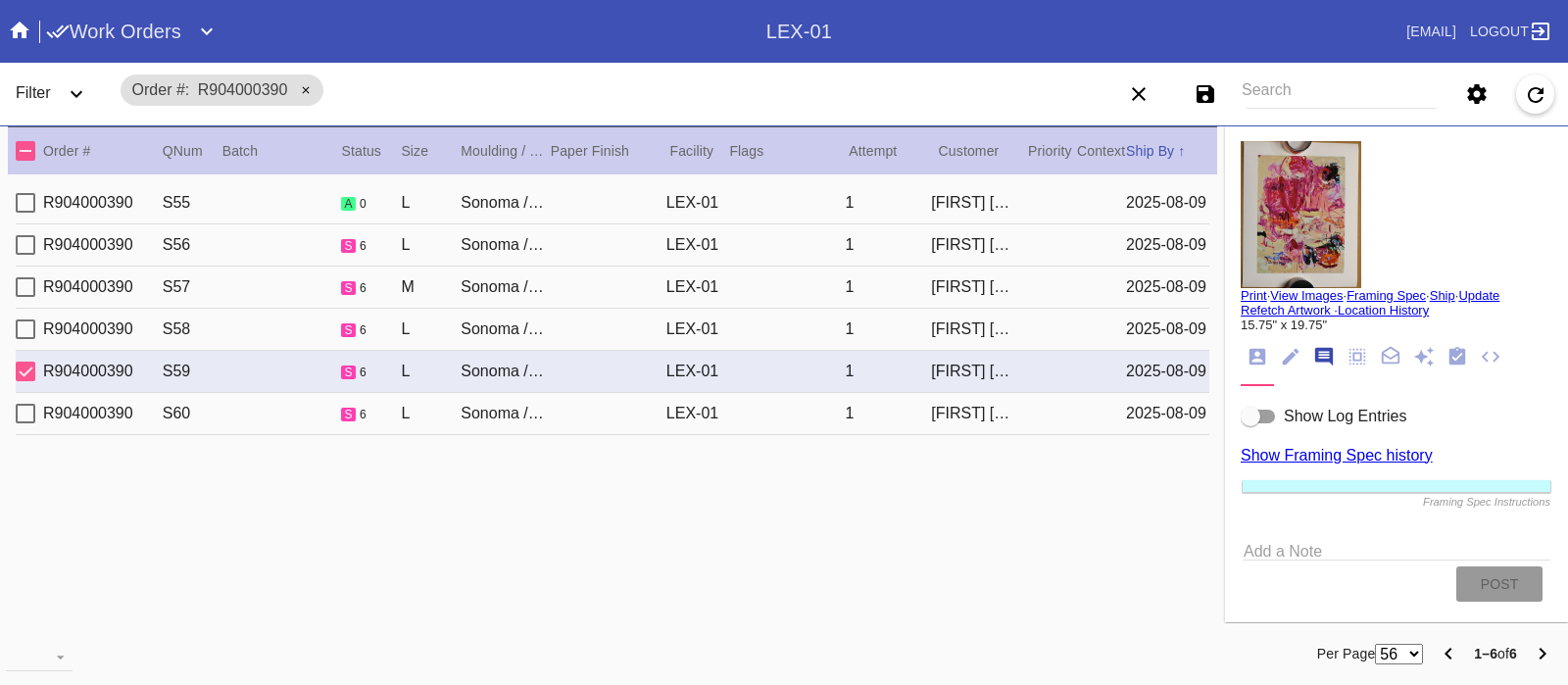 scroll, scrollTop: 120, scrollLeft: 0, axis: vertical 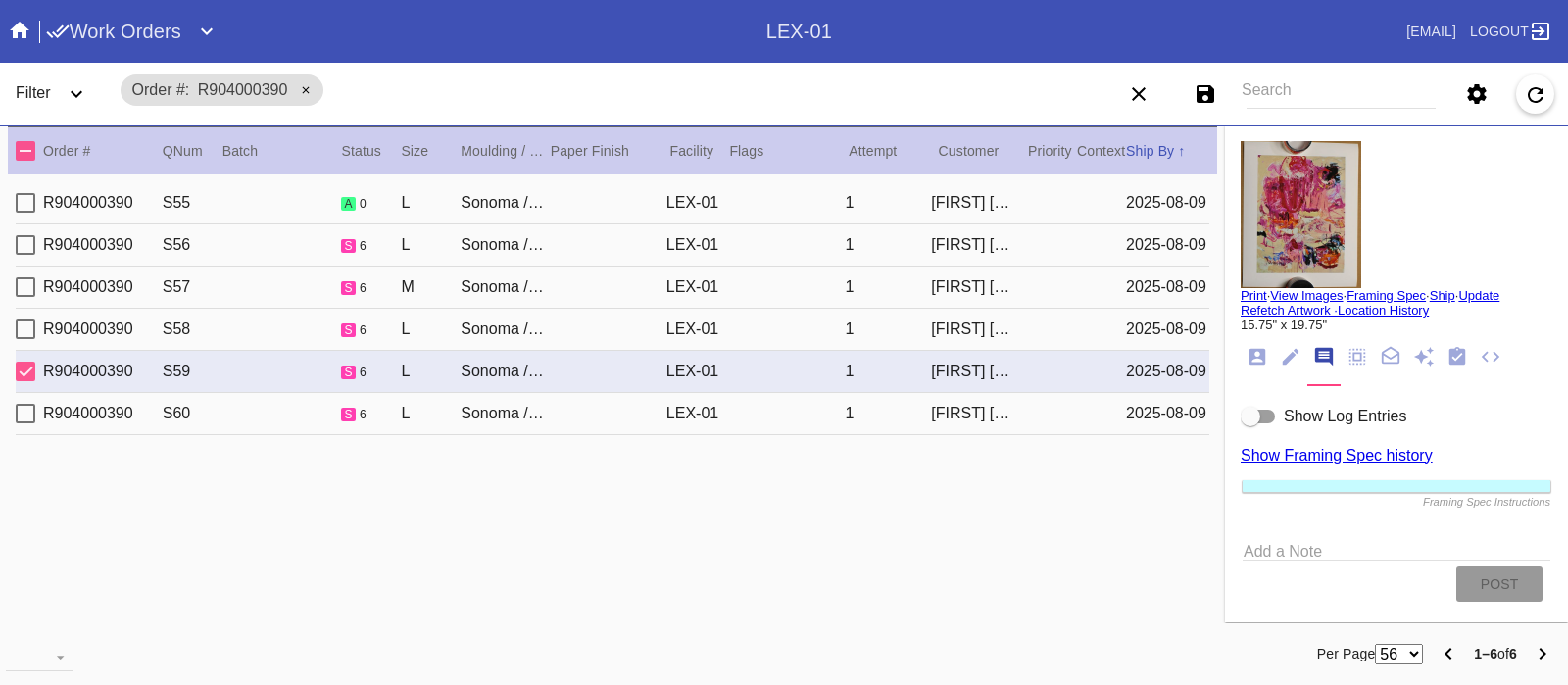 click at bounding box center [1258, 416] 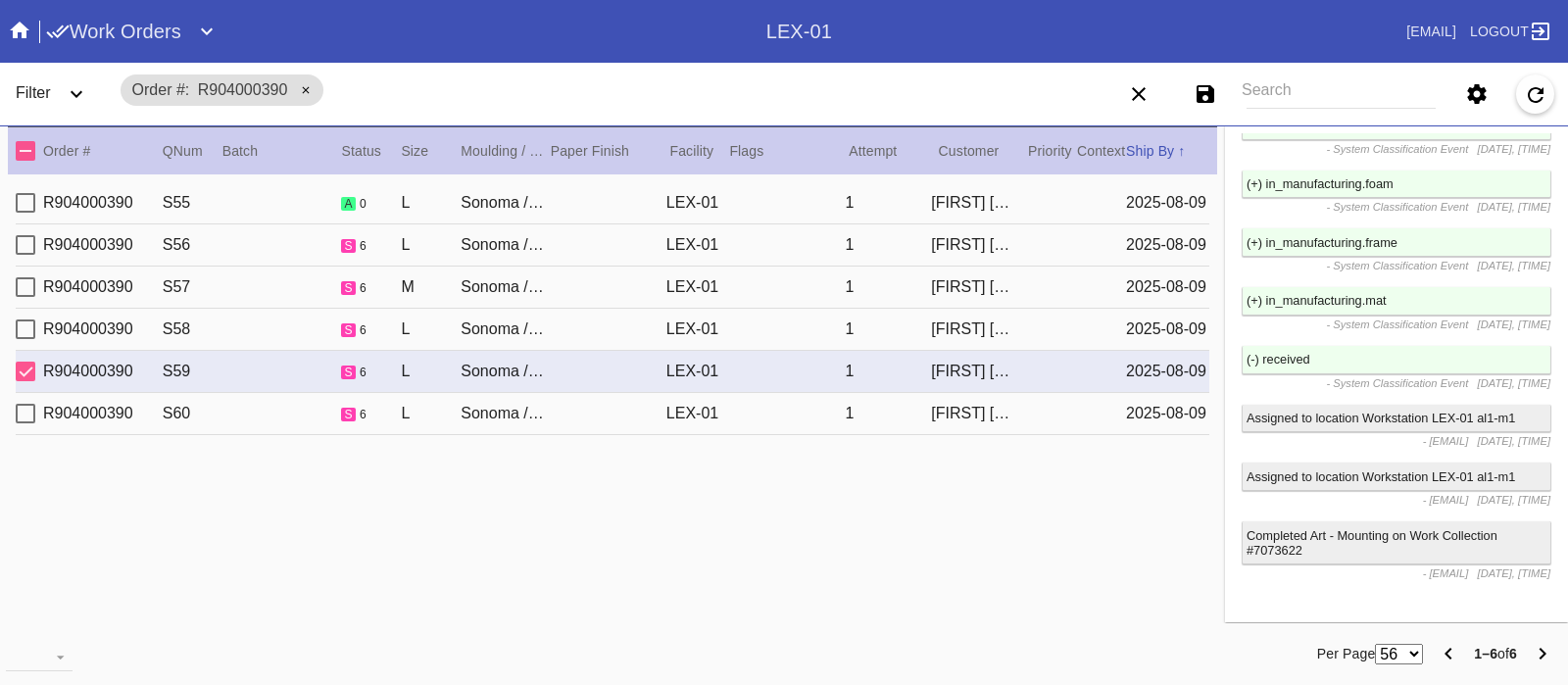 scroll, scrollTop: 3101, scrollLeft: 0, axis: vertical 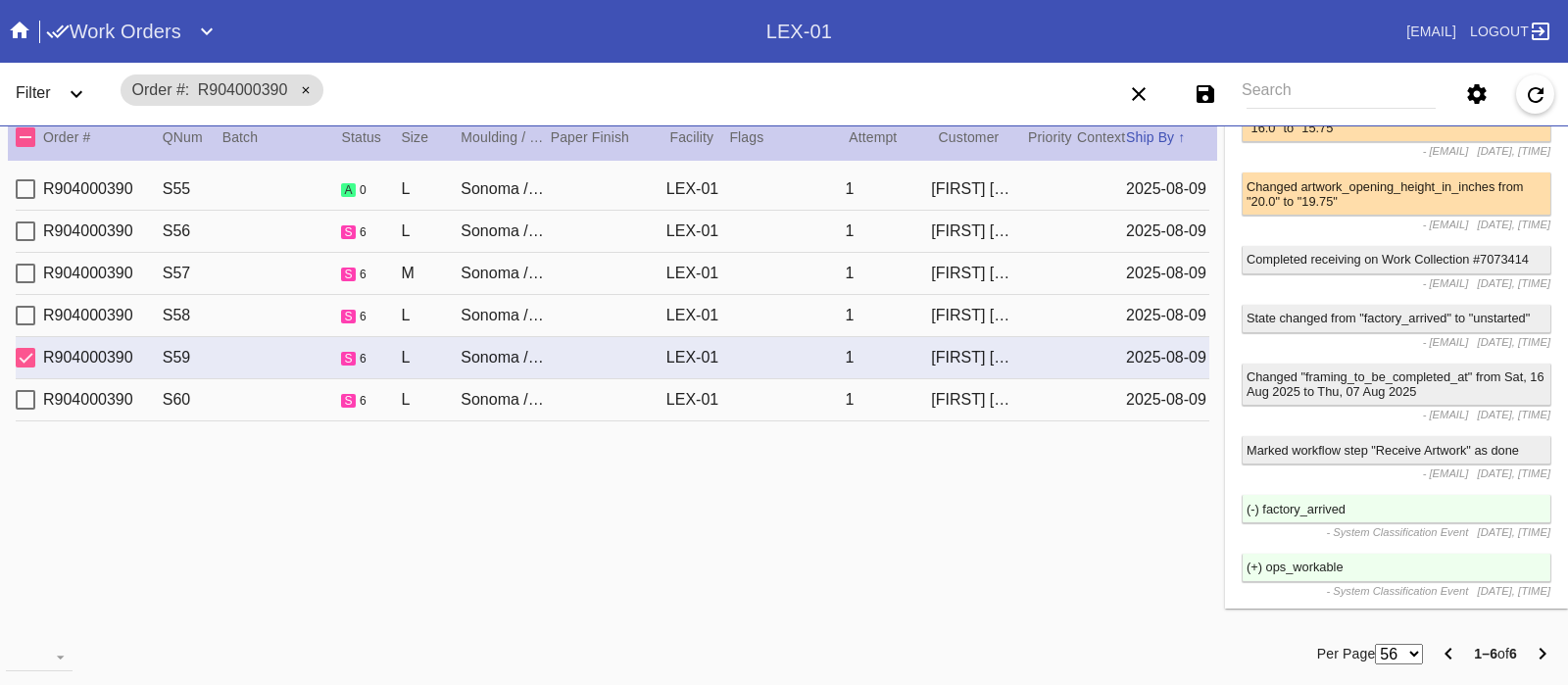 click on "LEX-01" at bounding box center [696, 316] 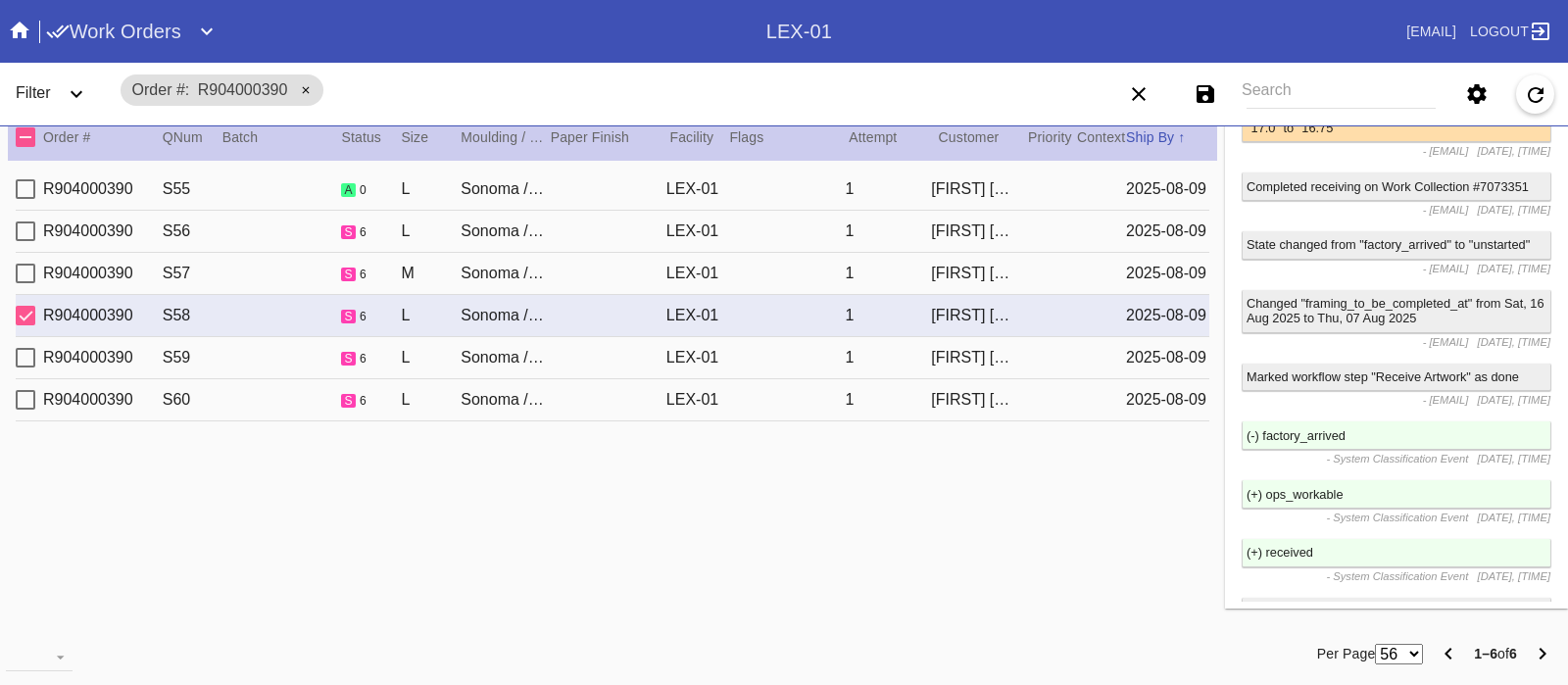 scroll, scrollTop: 1876, scrollLeft: 0, axis: vertical 